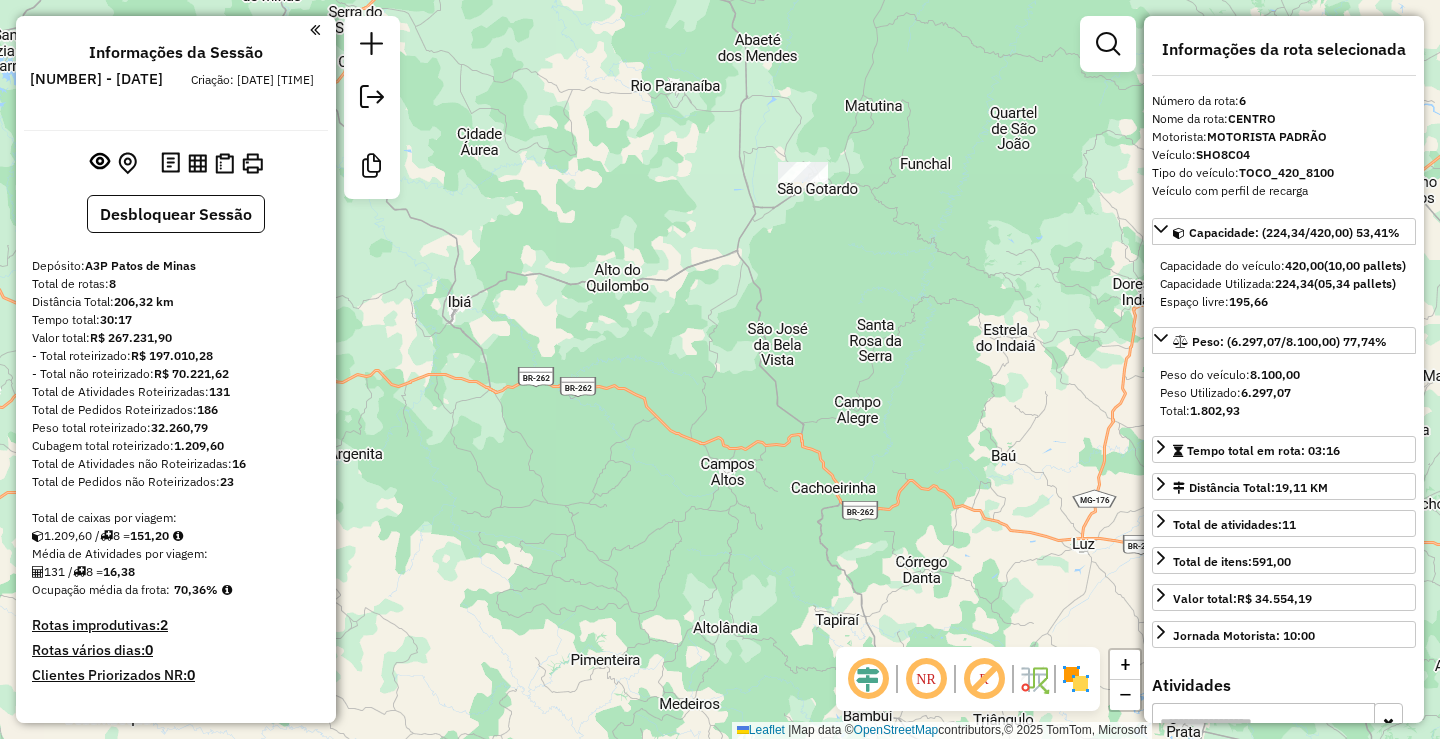 select on "**********" 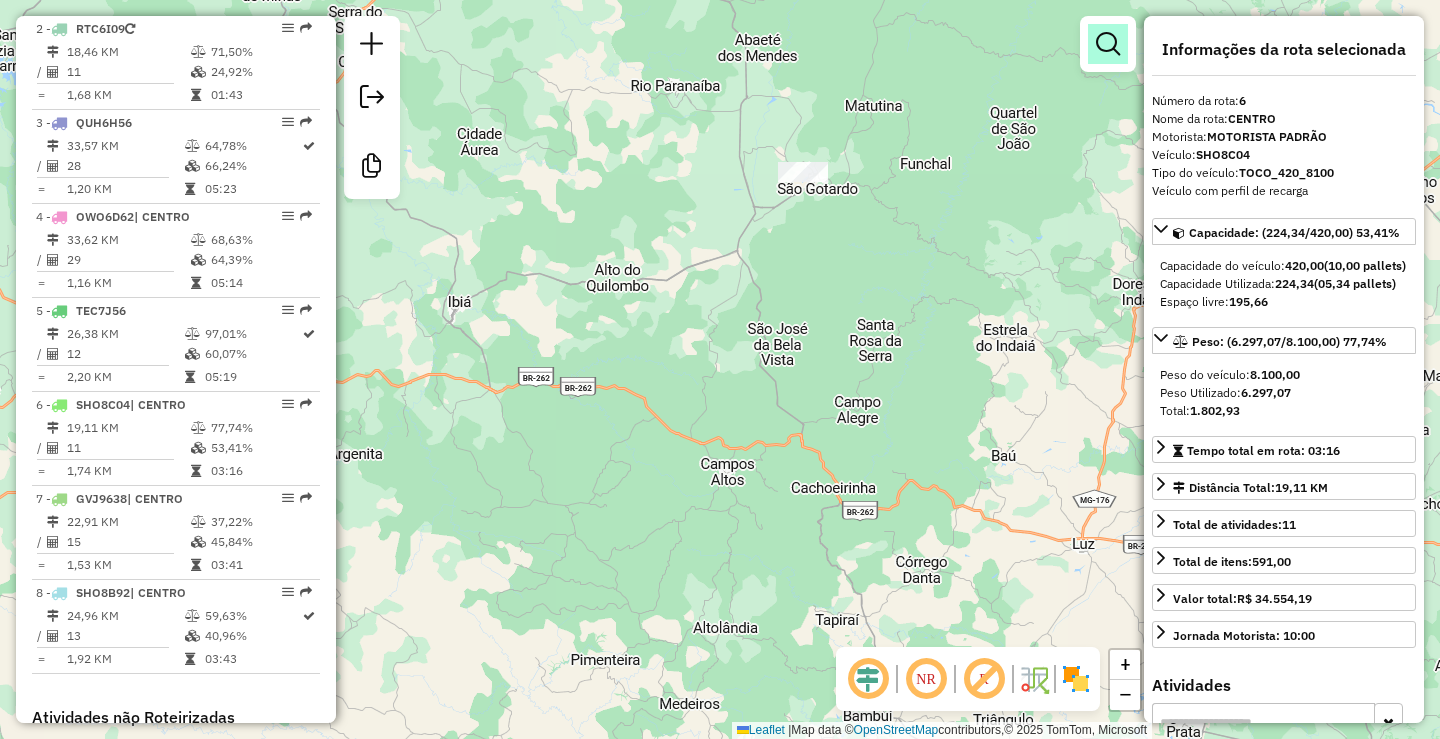 click at bounding box center [1108, 44] 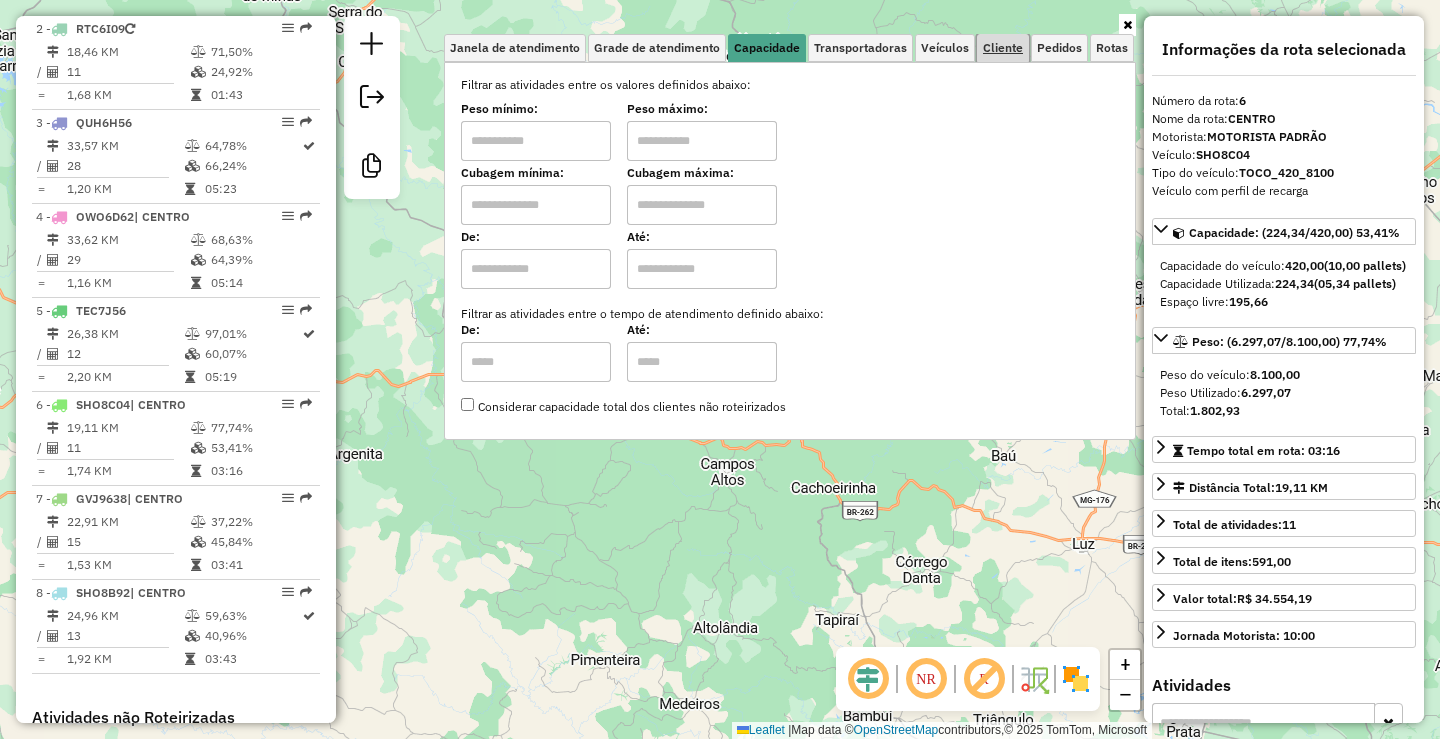 click on "Cliente" at bounding box center (1003, 48) 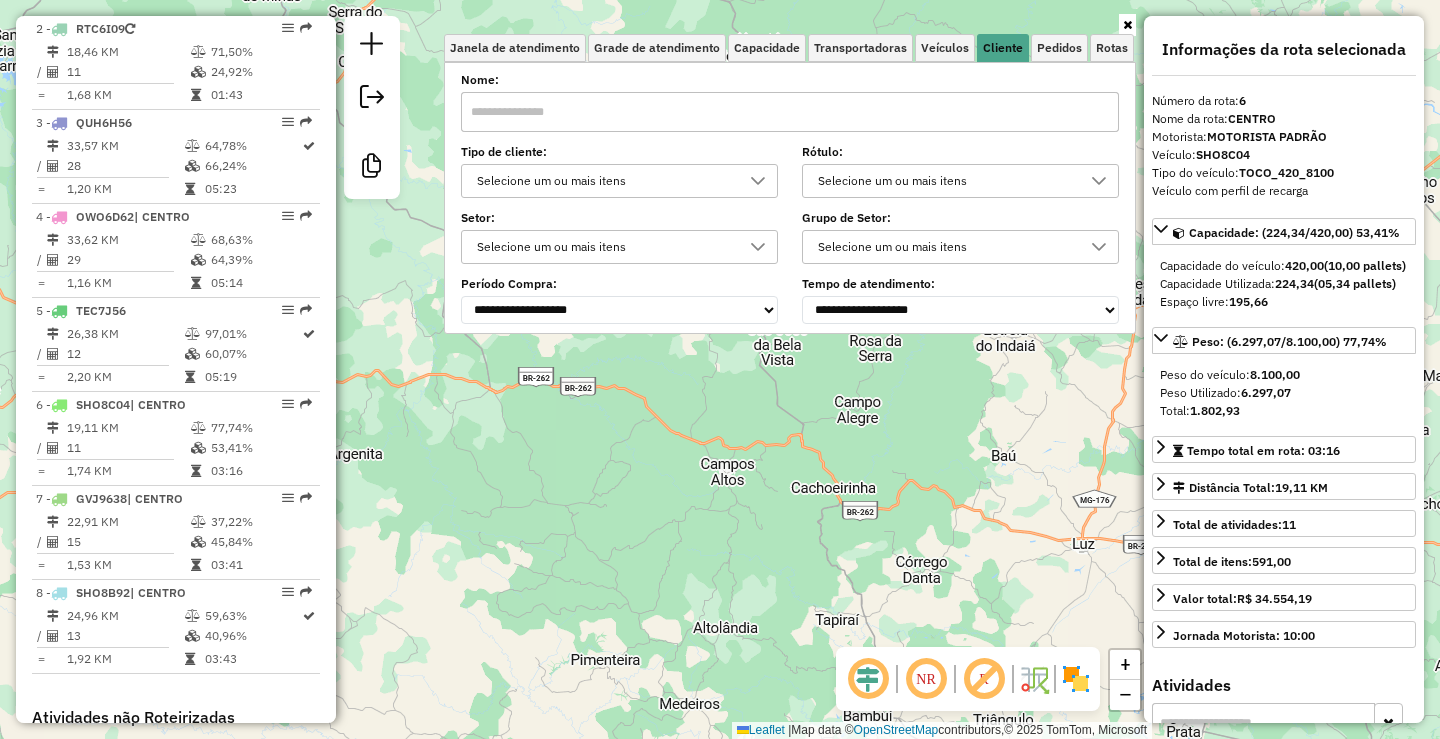 click on "Selecione um ou mais itens" at bounding box center [604, 181] 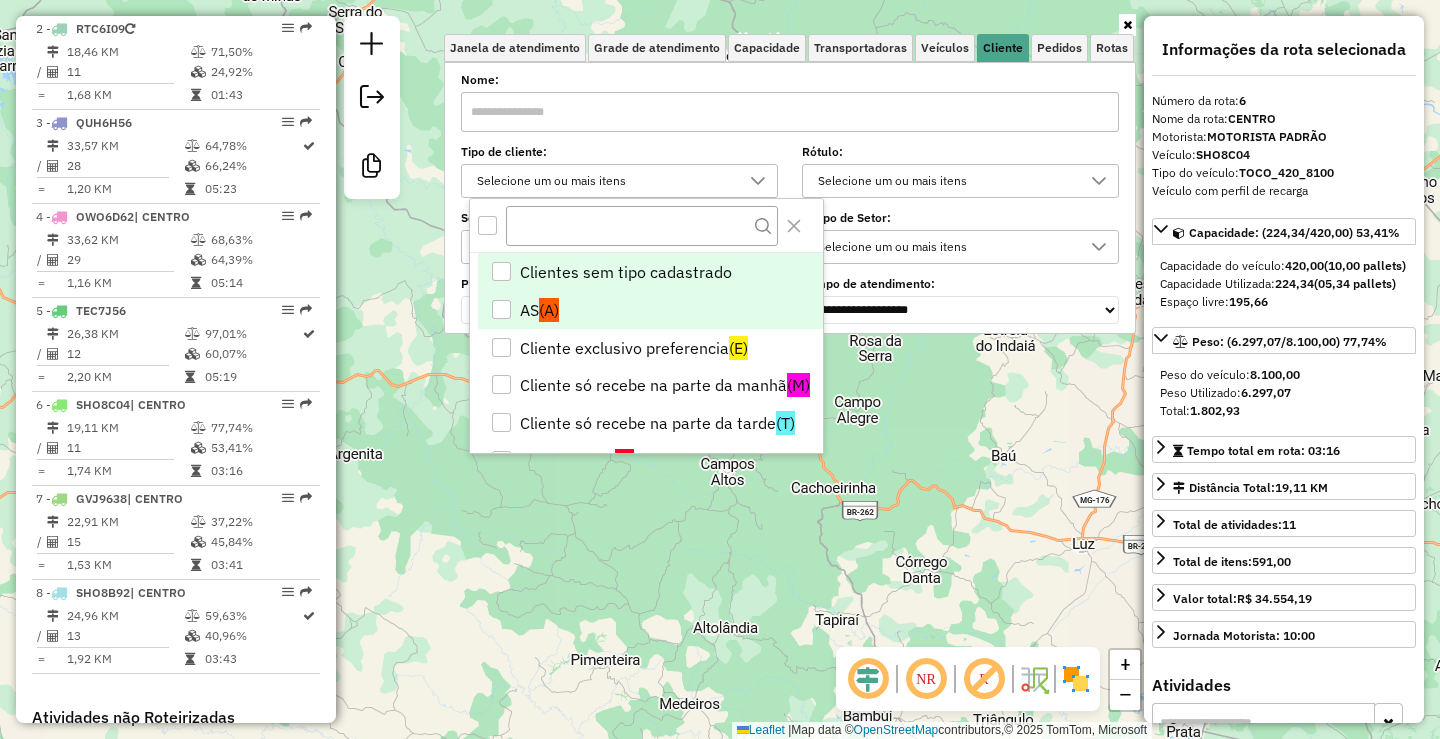 scroll, scrollTop: 12, scrollLeft: 69, axis: both 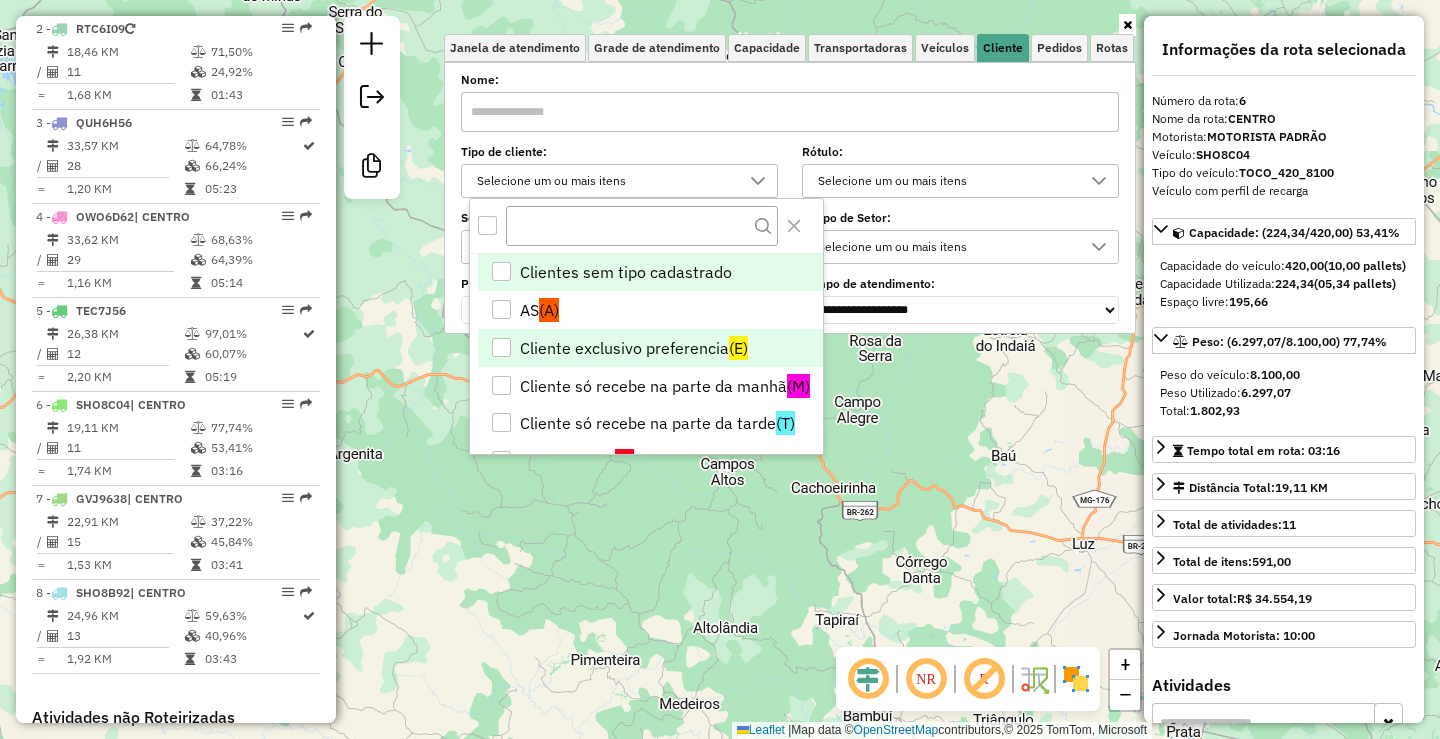 click on "Cliente exclusivo preferencia   (E)" at bounding box center (650, 348) 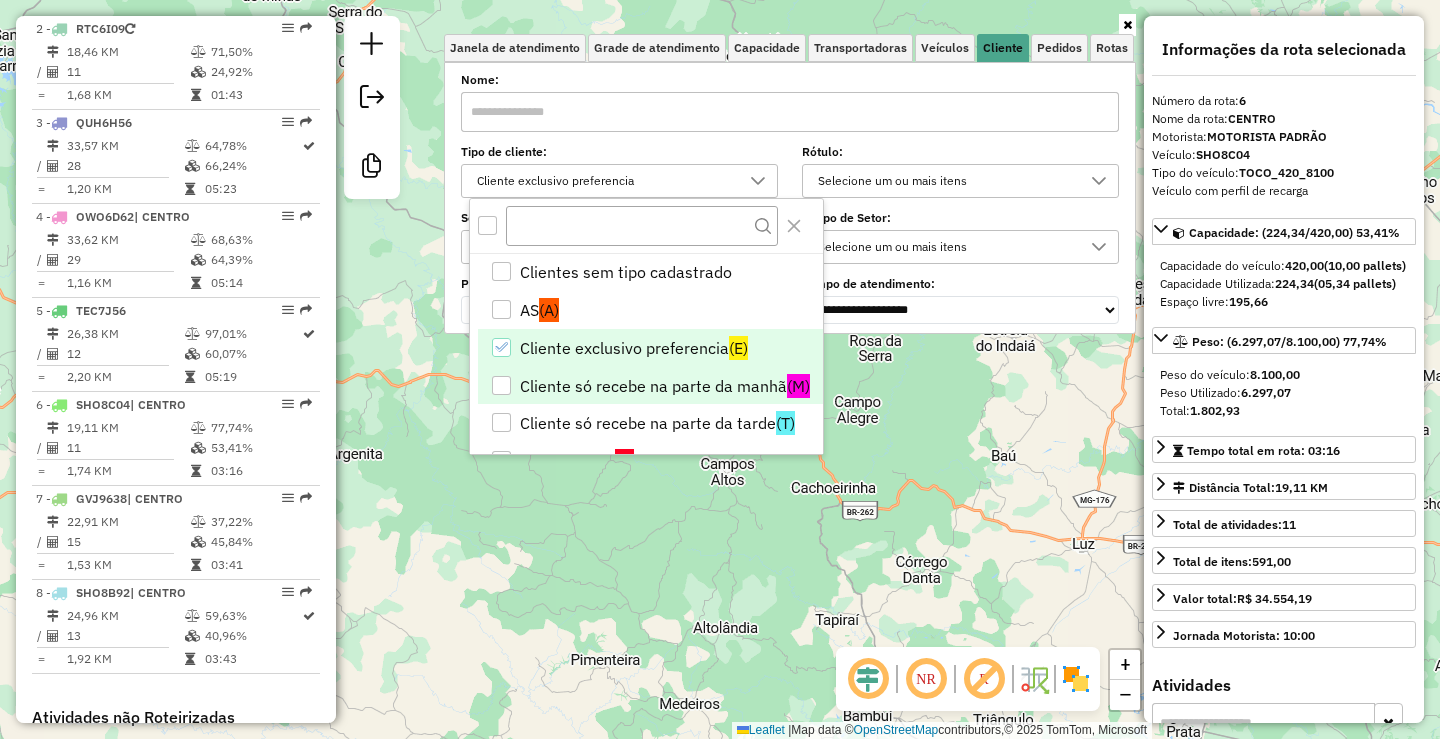 drag, startPoint x: 668, startPoint y: 378, endPoint x: 674, endPoint y: 389, distance: 12.529964 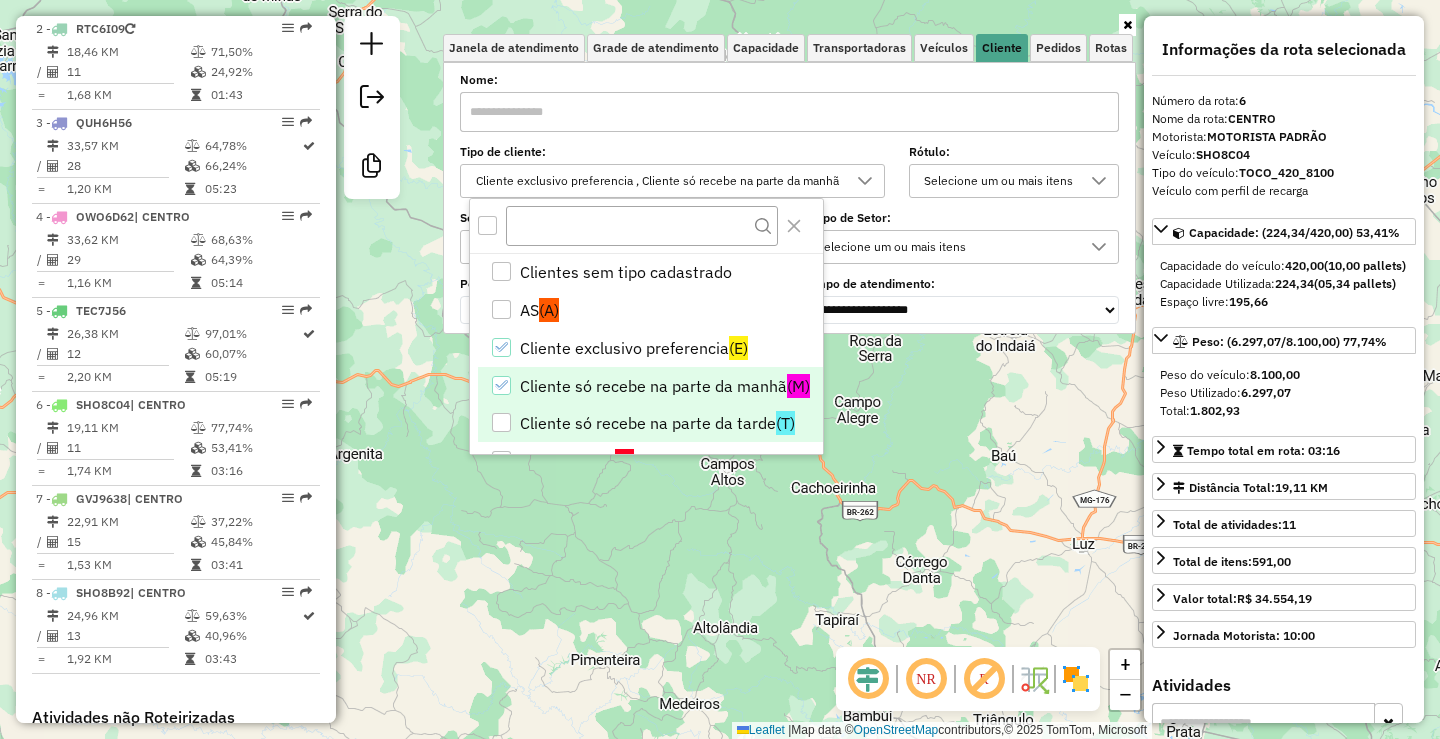 click on "Cliente só recebe na parte da tarde  (T)" at bounding box center [650, 423] 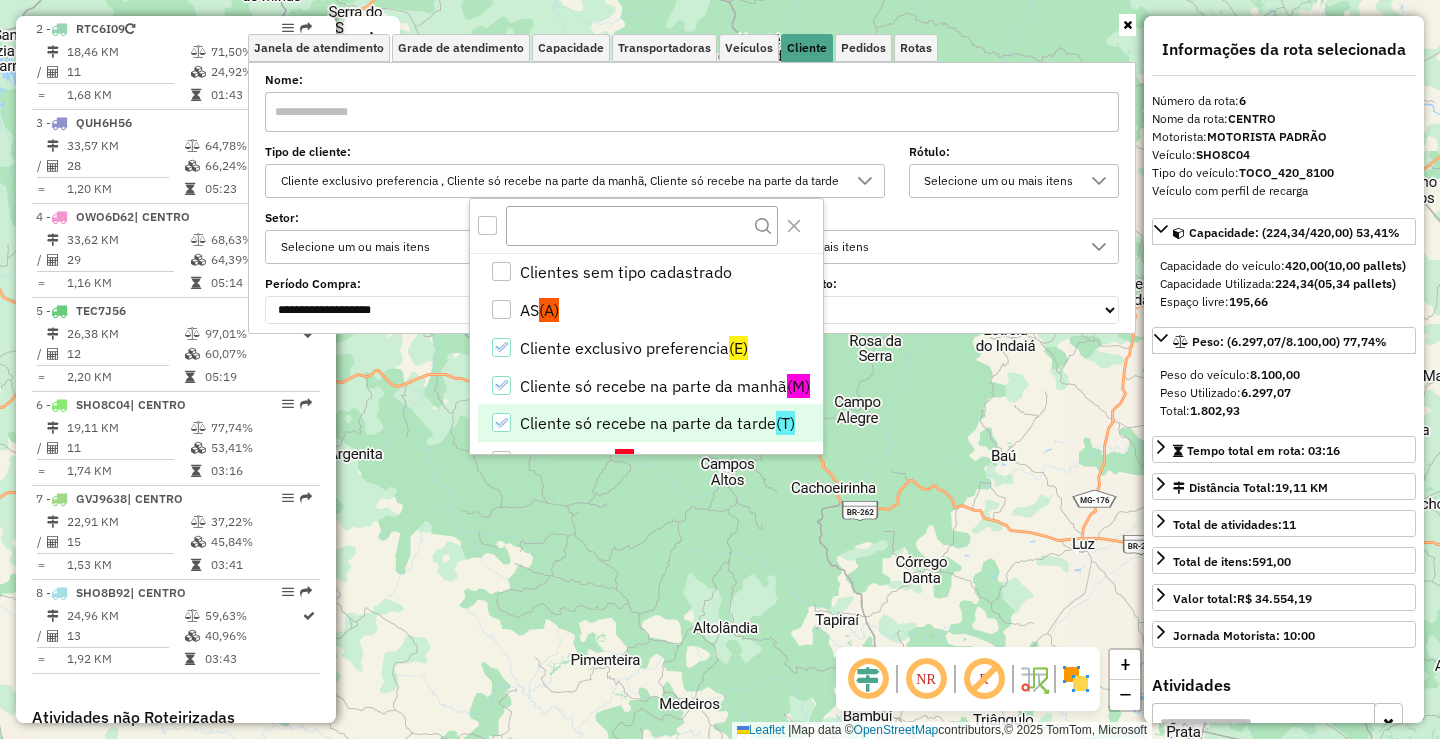 click on "Janela de atendimento Grade de atendimento Capacidade Transportadoras Veículos Cliente Pedidos  Rotas Selecione os dias de semana para filtrar as janelas de atendimento  Seg   Ter   Qua   Qui   Sex   Sáb   Dom  Informe o período da janela de atendimento: De: Até:  Filtrar exatamente a janela do cliente  Considerar janela de atendimento padrão  Selecione os dias de semana para filtrar as grades de atendimento  Seg   Ter   Qua   Qui   Sex   Sáb   Dom   Considerar clientes sem dia de atendimento cadastrado  Clientes fora do dia de atendimento selecionado Filtrar as atividades entre os valores definidos abaixo:  Peso mínimo:   Peso máximo:   Cubagem mínima:   Cubagem máxima:   De:   Até:  Filtrar as atividades entre o tempo de atendimento definido abaixo:  De:   Até:   Considerar capacidade total dos clientes não roteirizados Transportadora: Selecione um ou mais itens Tipo de veículo: Selecione um ou mais itens Veículo: Selecione um ou mais itens Motorista: Selecione um ou mais itens Nome: Rótulo:" 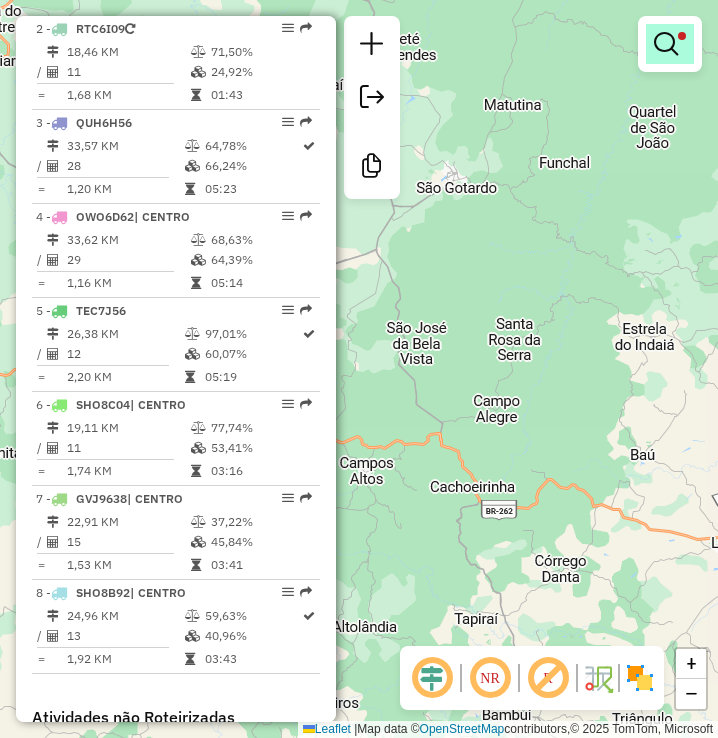 click at bounding box center [666, 44] 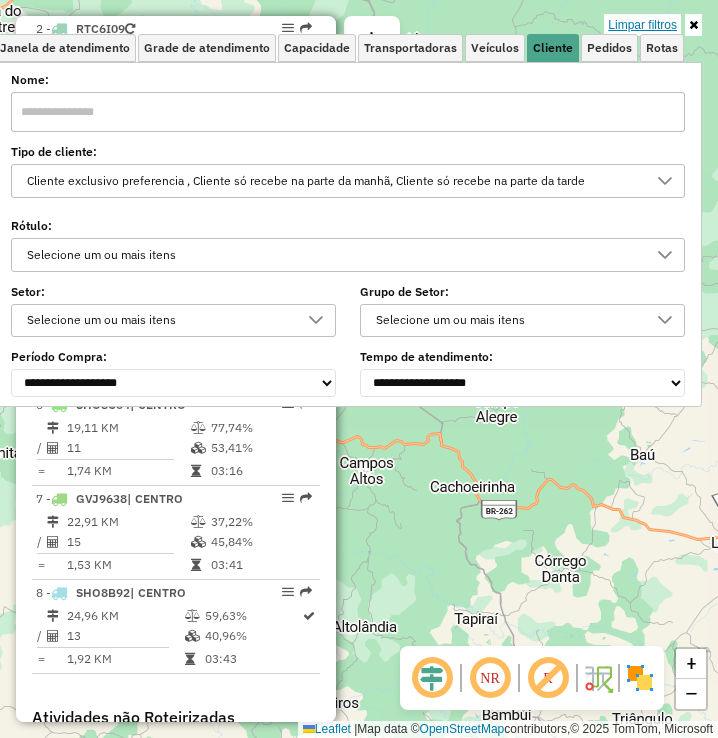 click on "Limpar filtros" at bounding box center [642, 25] 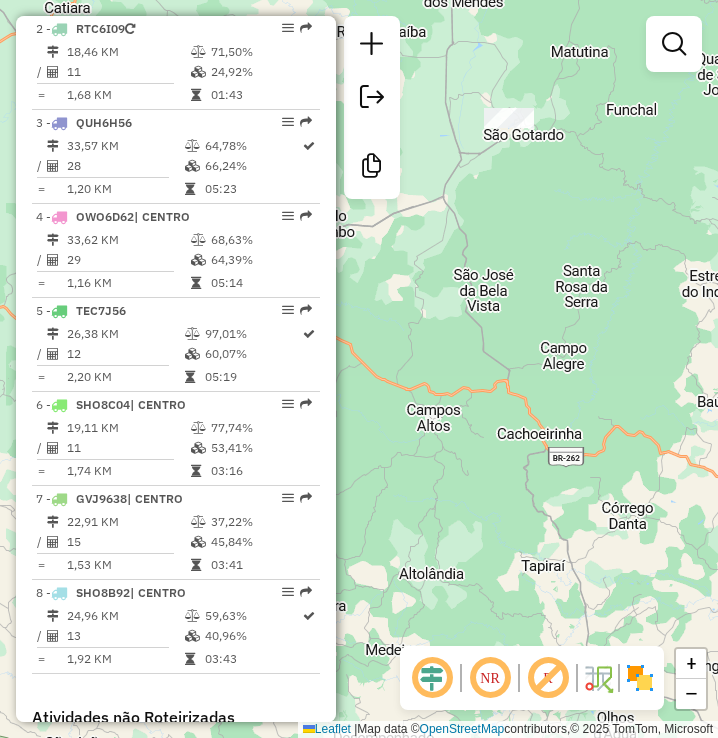 drag, startPoint x: 632, startPoint y: 324, endPoint x: 628, endPoint y: 353, distance: 29.274563 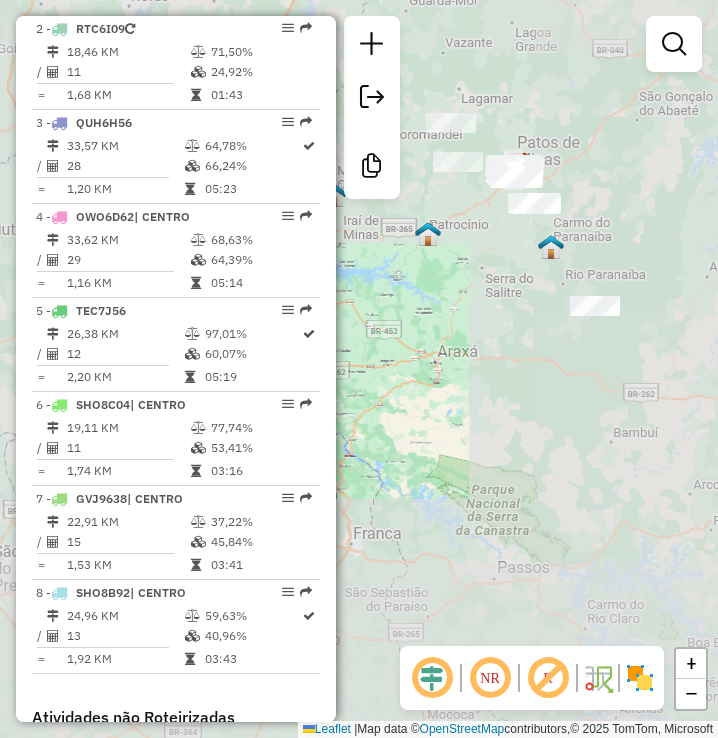 drag, startPoint x: 574, startPoint y: 411, endPoint x: 616, endPoint y: 356, distance: 69.2026 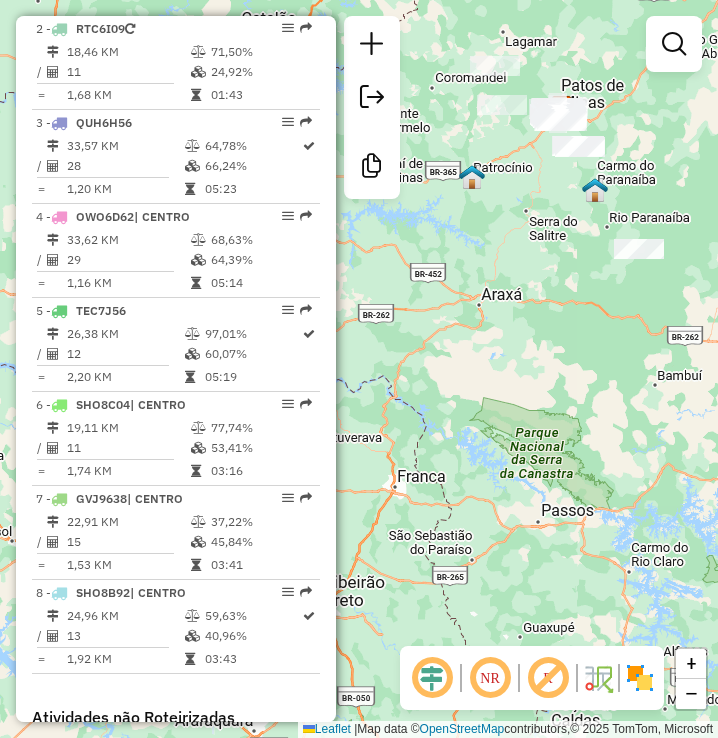 drag, startPoint x: 553, startPoint y: 496, endPoint x: 559, endPoint y: 562, distance: 66.27216 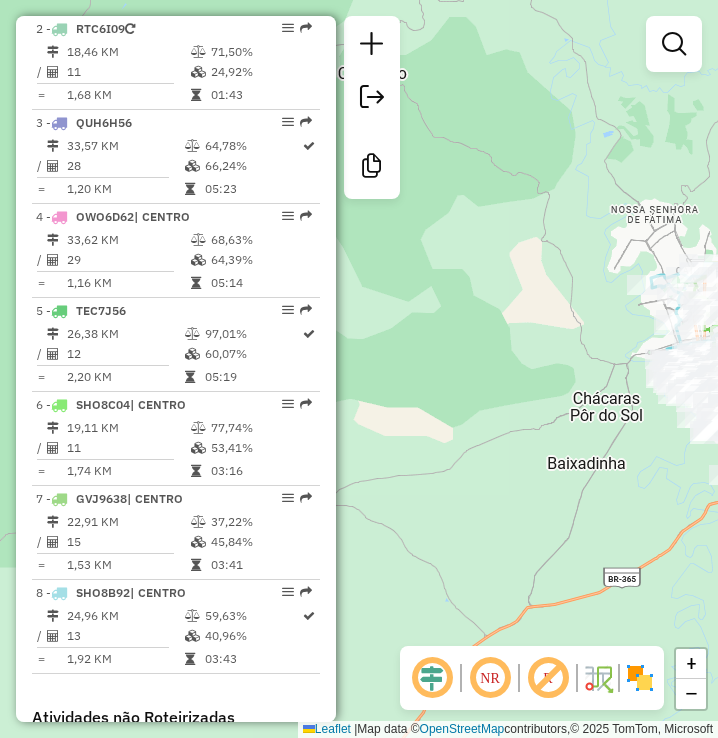 drag, startPoint x: 601, startPoint y: 453, endPoint x: 480, endPoint y: 483, distance: 124.66354 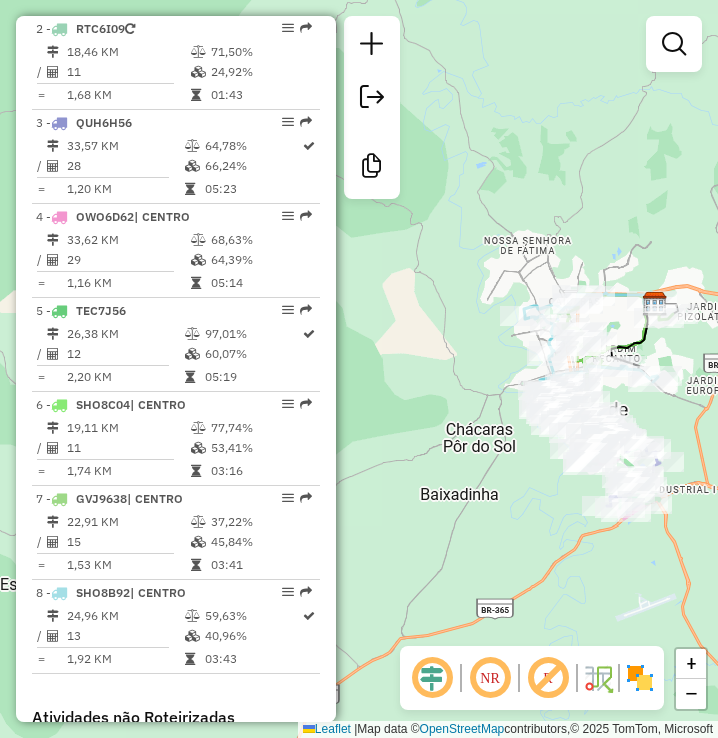 click on "Rota 7 - Placa GVJ9638  33501 - SID BEBIDAS Rota 7 - Placa GVJ9638  33274 - DISK BREJAS Janela de atendimento Grade de atendimento Capacidade Transportadoras Veículos Cliente Pedidos  Rotas Selecione os dias de semana para filtrar as janelas de atendimento  Seg   Ter   Qua   Qui   Sex   Sáb   Dom  Informe o período da janela de atendimento: De: Até:  Filtrar exatamente a janela do cliente  Considerar janela de atendimento padrão  Selecione os dias de semana para filtrar as grades de atendimento  Seg   Ter   Qua   Qui   Sex   Sáb   Dom   Considerar clientes sem dia de atendimento cadastrado  Clientes fora do dia de atendimento selecionado Filtrar as atividades entre os valores definidos abaixo:  Peso mínimo:   Peso máximo:   Cubagem mínima:   Cubagem máxima:   De:   Até:  Filtrar as atividades entre o tempo de atendimento definido abaixo:  De:   Até:   Considerar capacidade total dos clientes não roteirizados Transportadora: Selecione um ou mais itens Tipo de veículo: Selecione um ou mais itens +" 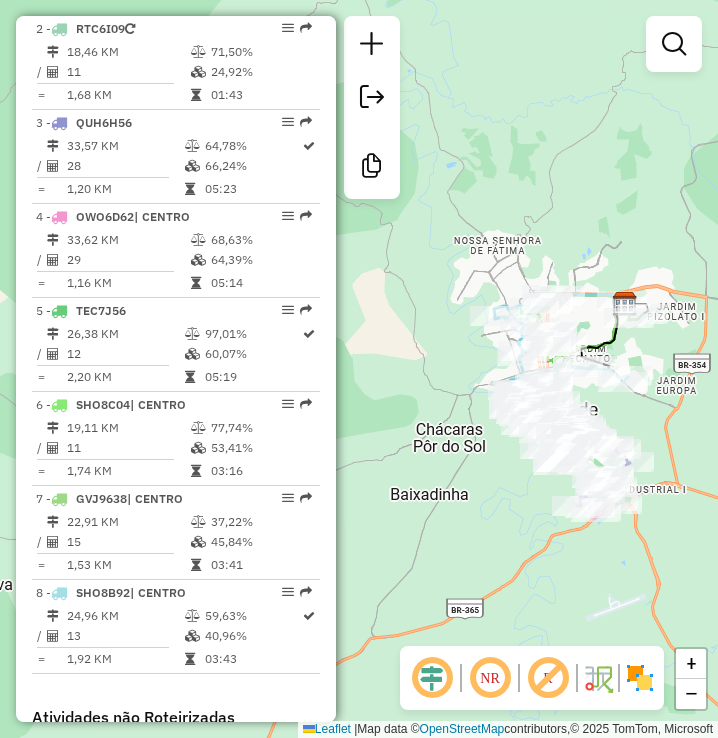 drag, startPoint x: 618, startPoint y: 211, endPoint x: 630, endPoint y: 164, distance: 48.507732 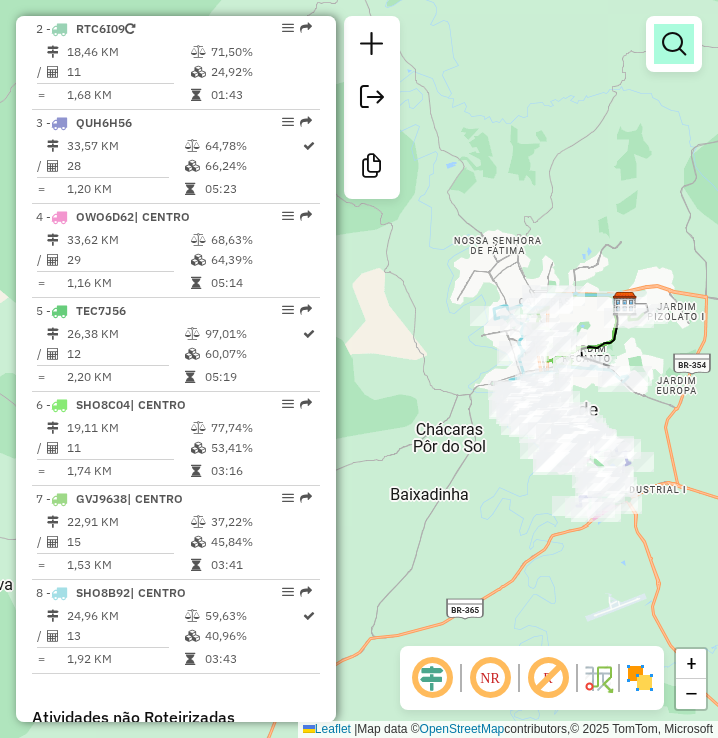 click at bounding box center [674, 44] 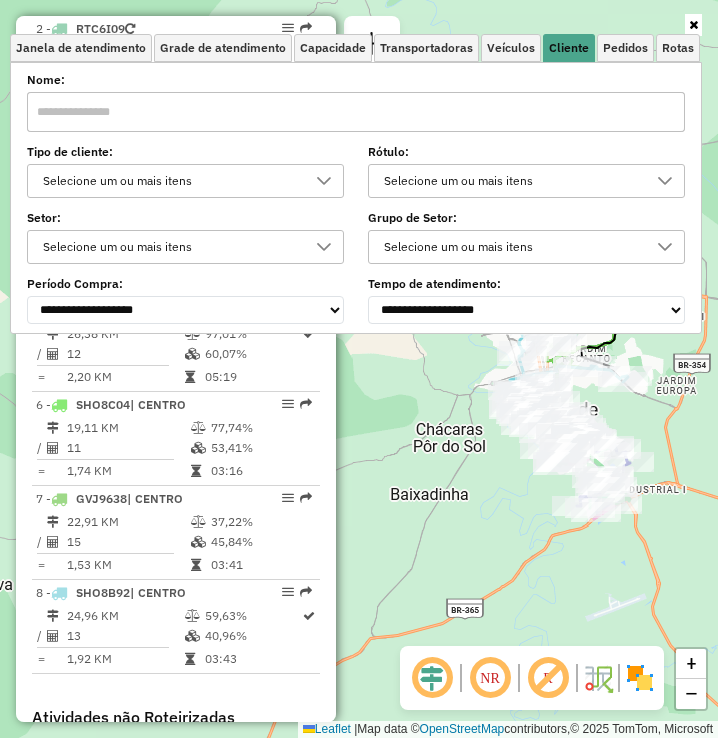 click on "Selecione um ou mais itens" at bounding box center [170, 181] 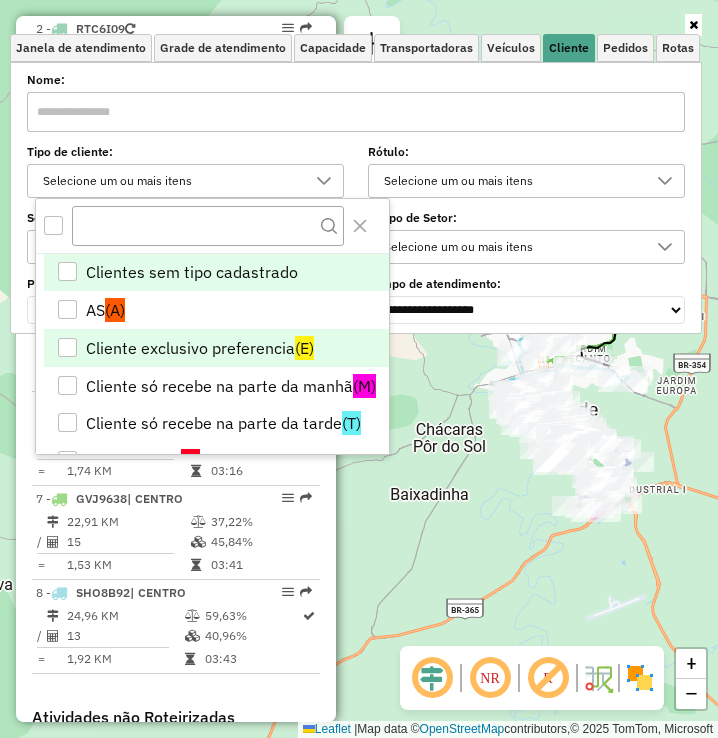 click on "Cliente exclusivo preferencia   (E)" at bounding box center [216, 348] 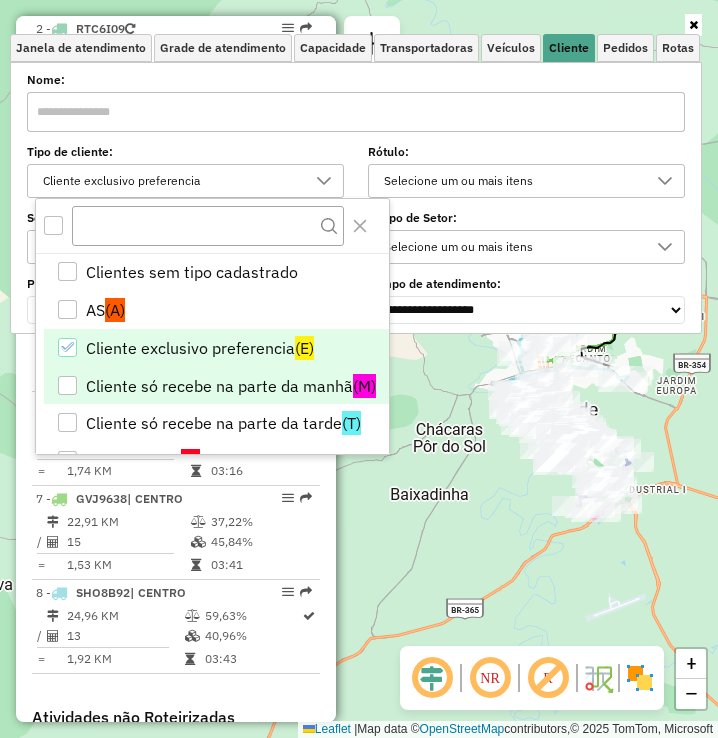 click on "Cliente só recebe na parte da manhã  (M)" at bounding box center [216, 386] 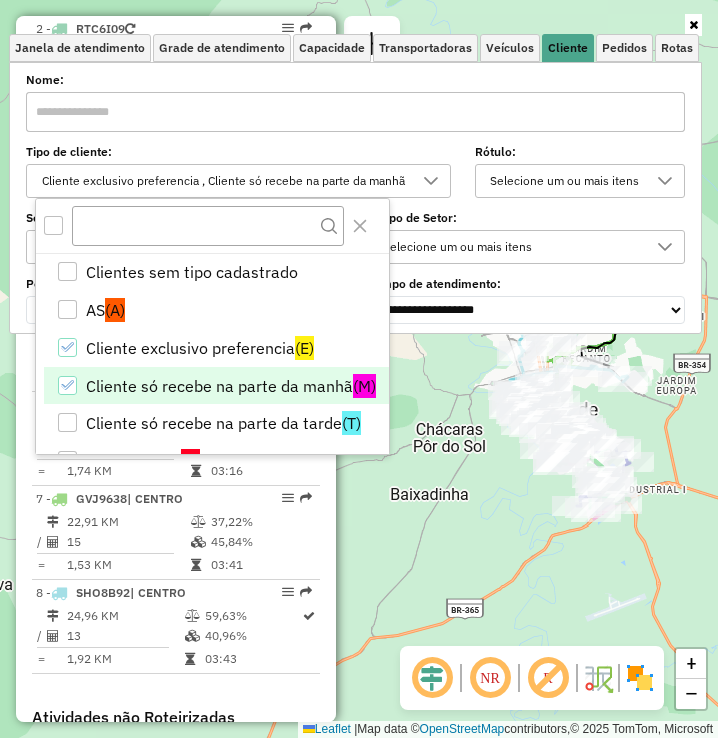 drag, startPoint x: 308, startPoint y: 431, endPoint x: 403, endPoint y: 483, distance: 108.30051 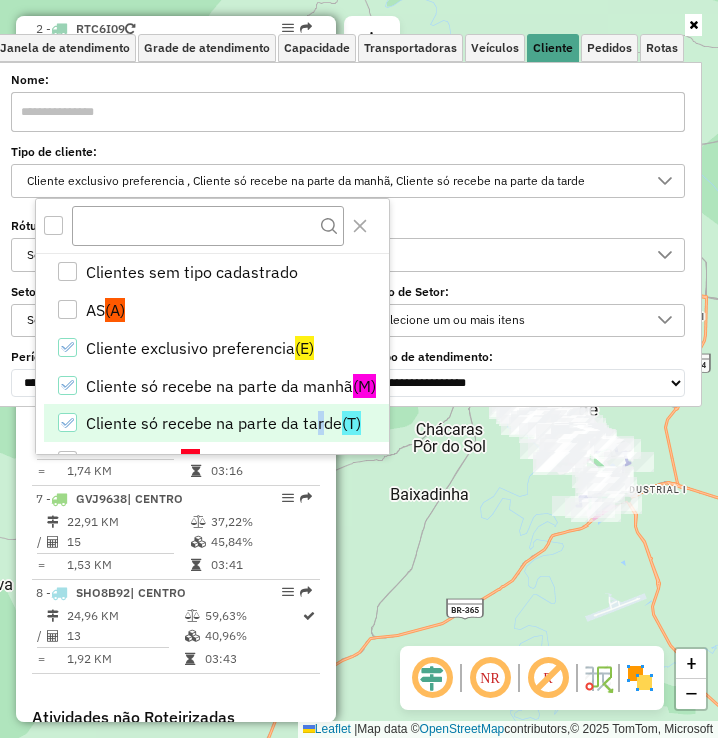 click on "Janela de atendimento Grade de atendimento Capacidade Transportadoras Veículos Cliente Pedidos  Rotas Selecione os dias de semana para filtrar as janelas de atendimento  Seg   Ter   Qua   Qui   Sex   Sáb   Dom  Informe o período da janela de atendimento: De: Até:  Filtrar exatamente a janela do cliente  Considerar janela de atendimento padrão  Selecione os dias de semana para filtrar as grades de atendimento  Seg   Ter   Qua   Qui   Sex   Sáb   Dom   Considerar clientes sem dia de atendimento cadastrado  Clientes fora do dia de atendimento selecionado Filtrar as atividades entre os valores definidos abaixo:  Peso mínimo:   Peso máximo:   Cubagem mínima:   Cubagem máxima:   De:   Até:  Filtrar as atividades entre o tempo de atendimento definido abaixo:  De:   Até:   Considerar capacidade total dos clientes não roteirizados Transportadora: Selecione um ou mais itens Tipo de veículo: Selecione um ou mais itens Veículo: Selecione um ou mais itens Motorista: Selecione um ou mais itens Nome: Rótulo:" 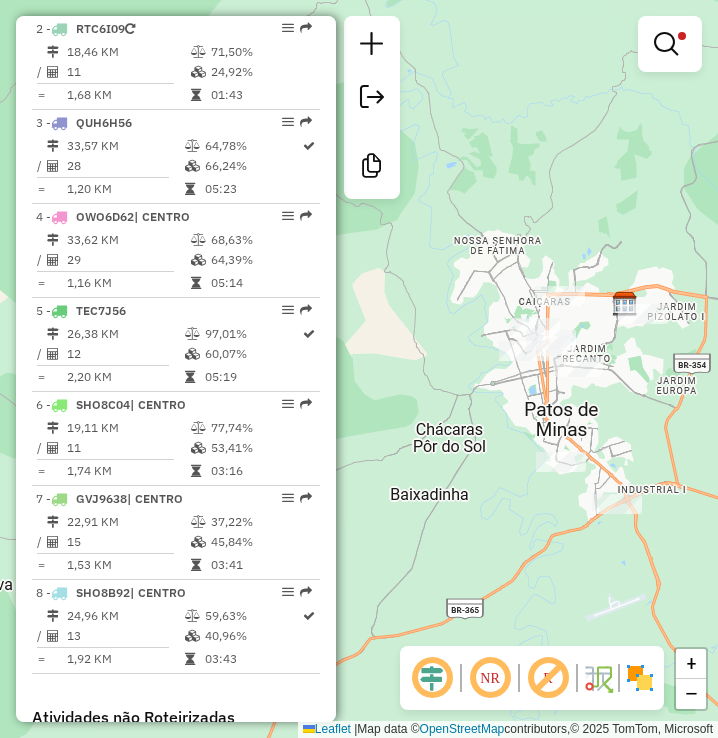 drag, startPoint x: 640, startPoint y: 380, endPoint x: 694, endPoint y: 370, distance: 54.91812 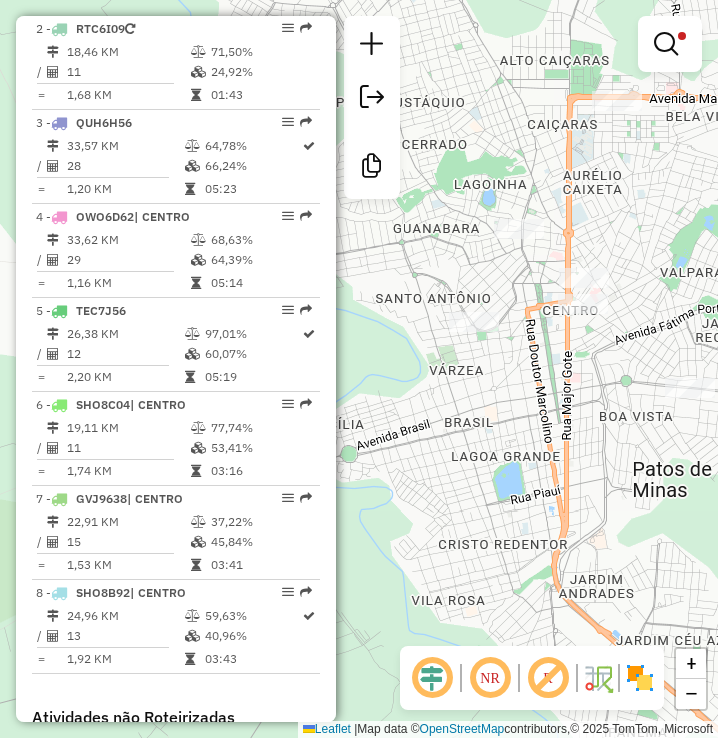 drag, startPoint x: 667, startPoint y: 346, endPoint x: 592, endPoint y: 349, distance: 75.059975 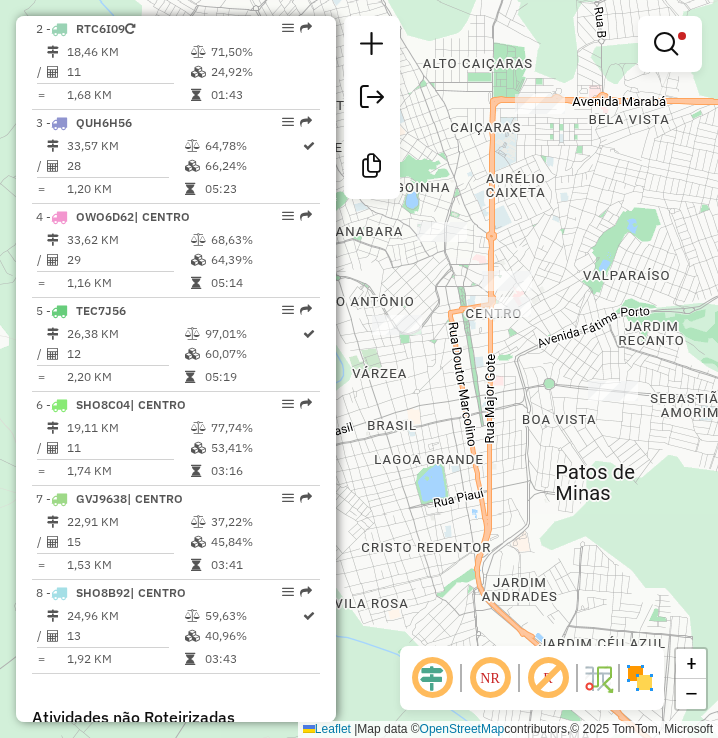 drag, startPoint x: 562, startPoint y: 432, endPoint x: 636, endPoint y: 449, distance: 75.9276 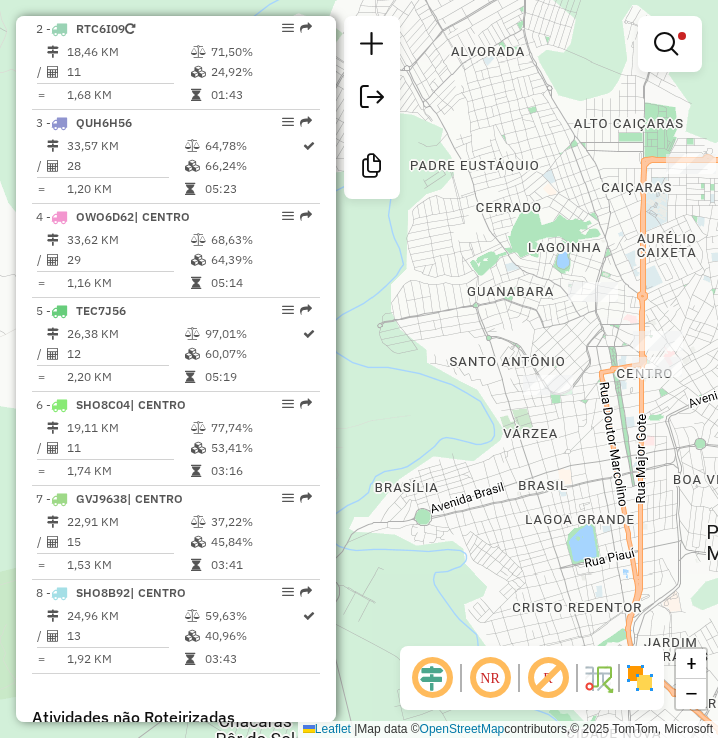 click on "Limpar filtros Janela de atendimento Grade de atendimento Capacidade Transportadoras Veículos Cliente Pedidos  Rotas Selecione os dias de semana para filtrar as janelas de atendimento  Seg   Ter   Qua   Qui   Sex   Sáb   Dom  Informe o período da janela de atendimento: De: Até:  Filtrar exatamente a janela do cliente  Considerar janela de atendimento padrão  Selecione os dias de semana para filtrar as grades de atendimento  Seg   Ter   Qua   Qui   Sex   Sáb   Dom   Considerar clientes sem dia de atendimento cadastrado  Clientes fora do dia de atendimento selecionado Filtrar as atividades entre os valores definidos abaixo:  Peso mínimo:   Peso máximo:   Cubagem mínima:   Cubagem máxima:   De:   Até:  Filtrar as atividades entre o tempo de atendimento definido abaixo:  De:   Até:   Considerar capacidade total dos clientes não roteirizados Transportadora: Selecione um ou mais itens Tipo de veículo: Selecione um ou mais itens Veículo: Selecione um ou mais itens Motorista: Selecione um ou mais itens" 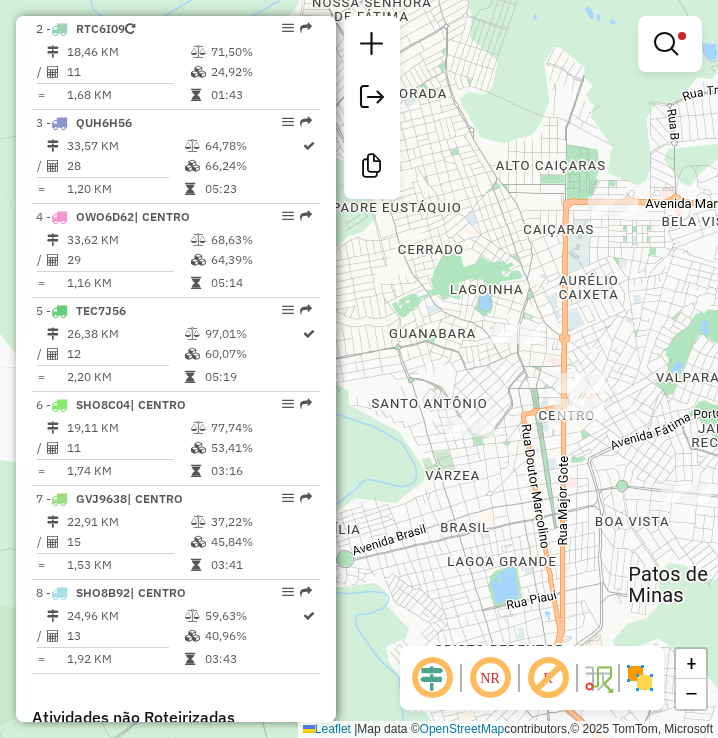 drag, startPoint x: 648, startPoint y: 429, endPoint x: 550, endPoint y: 380, distance: 109.56733 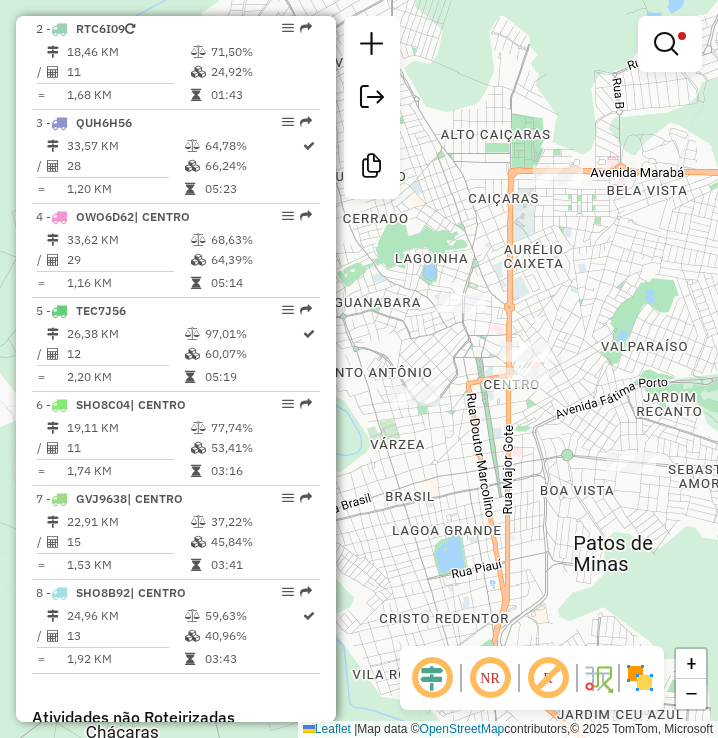 drag, startPoint x: 557, startPoint y: 347, endPoint x: 693, endPoint y: 406, distance: 148.24641 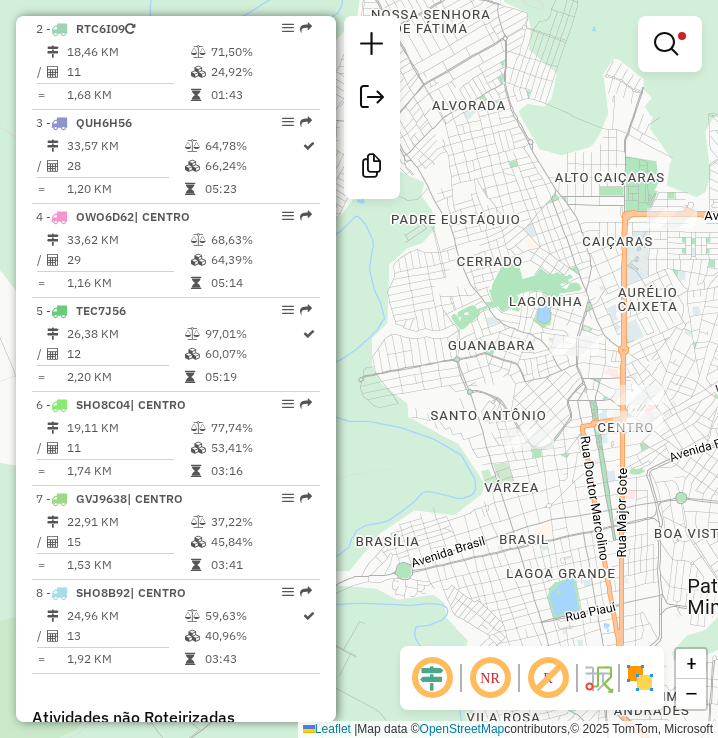 drag, startPoint x: 587, startPoint y: 506, endPoint x: 641, endPoint y: 493, distance: 55.542778 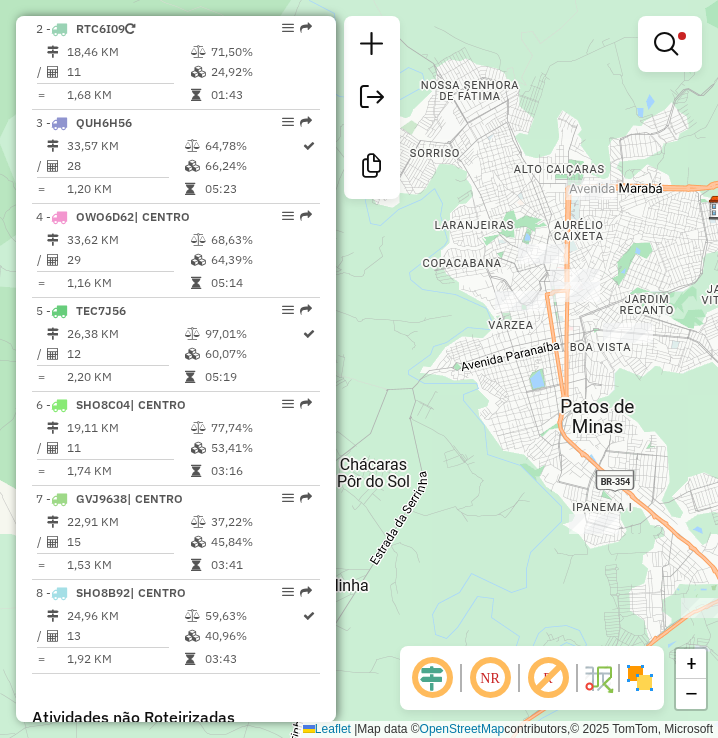 drag, startPoint x: 516, startPoint y: 570, endPoint x: 445, endPoint y: 473, distance: 120.20815 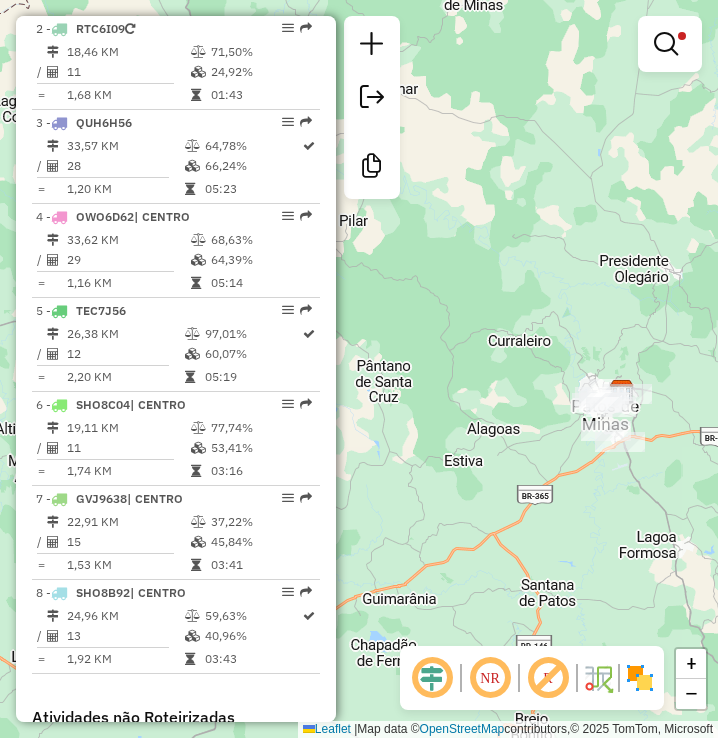 drag, startPoint x: 598, startPoint y: 522, endPoint x: 625, endPoint y: 453, distance: 74.094536 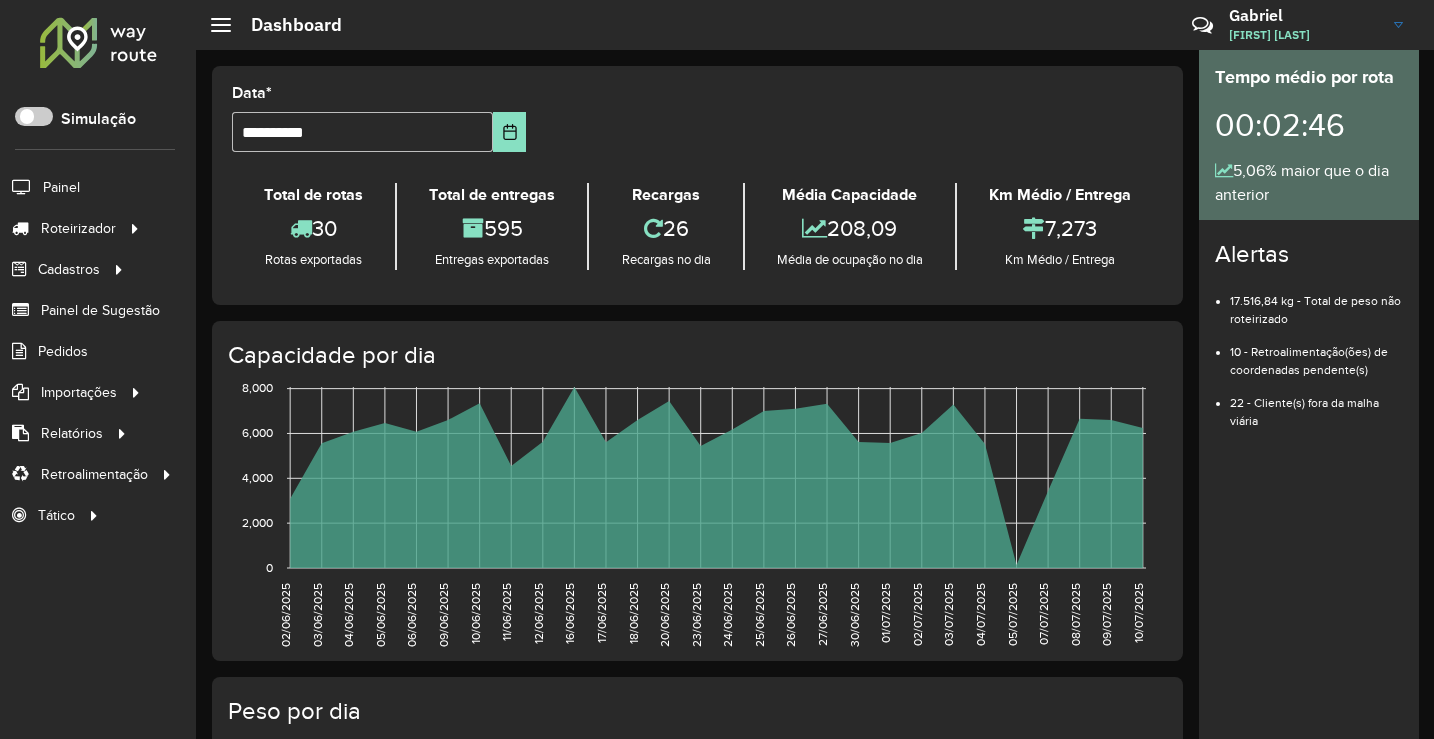 scroll, scrollTop: 0, scrollLeft: 0, axis: both 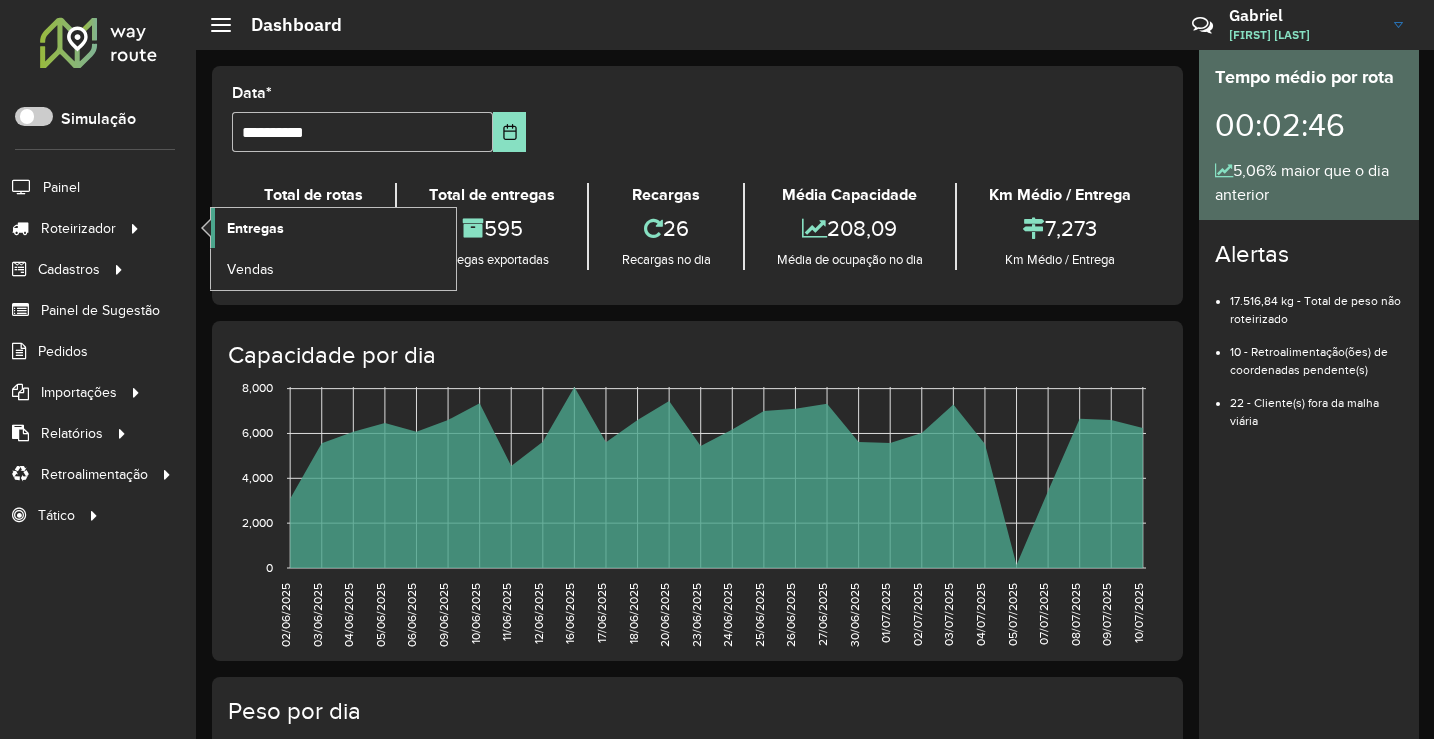 click on "Entregas" 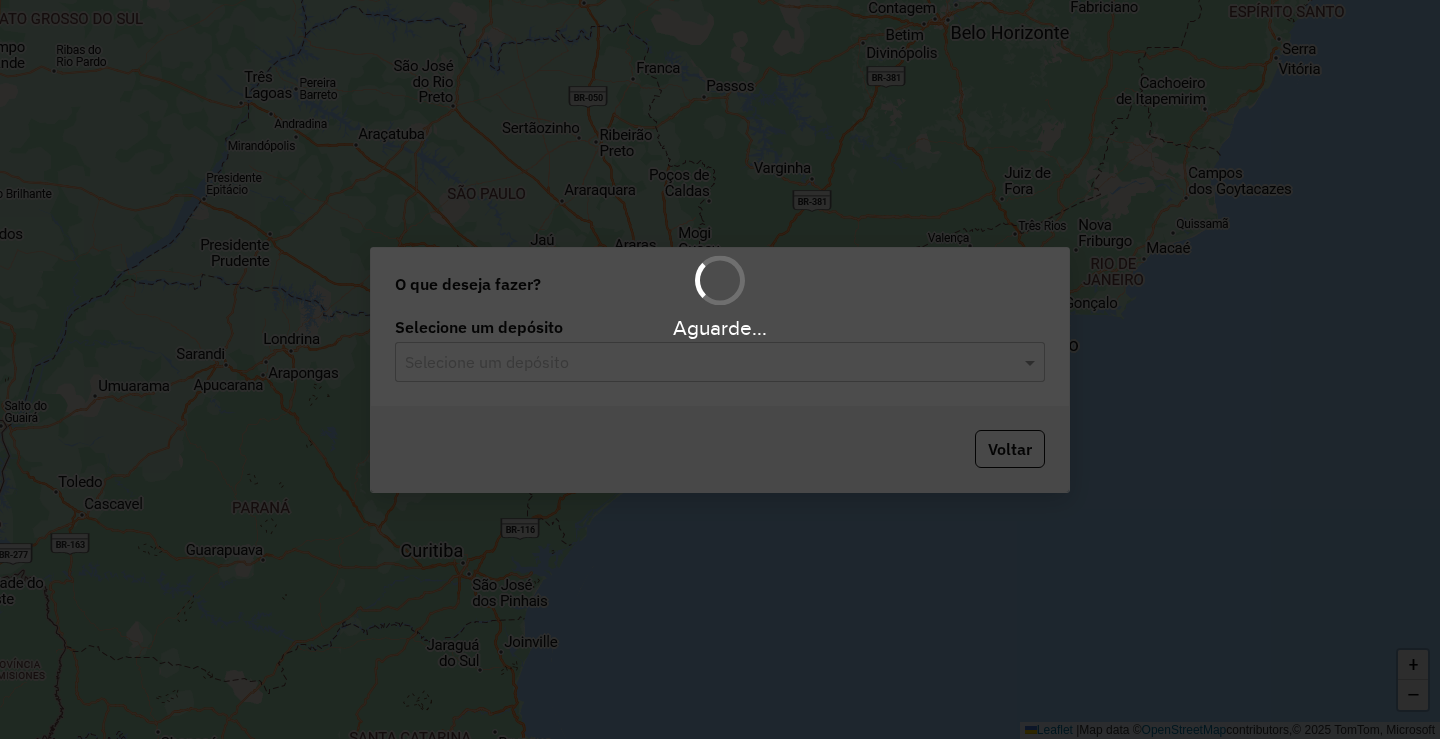scroll, scrollTop: 0, scrollLeft: 0, axis: both 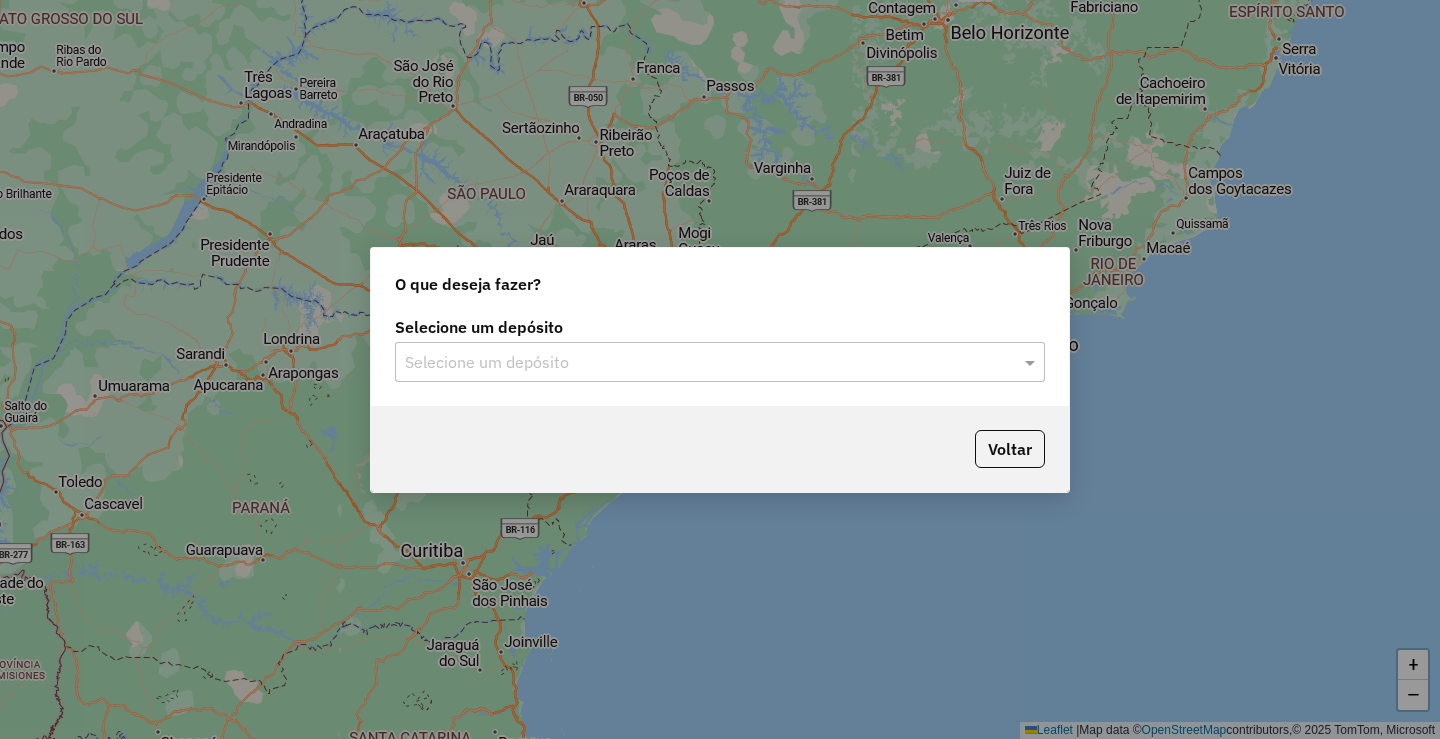click 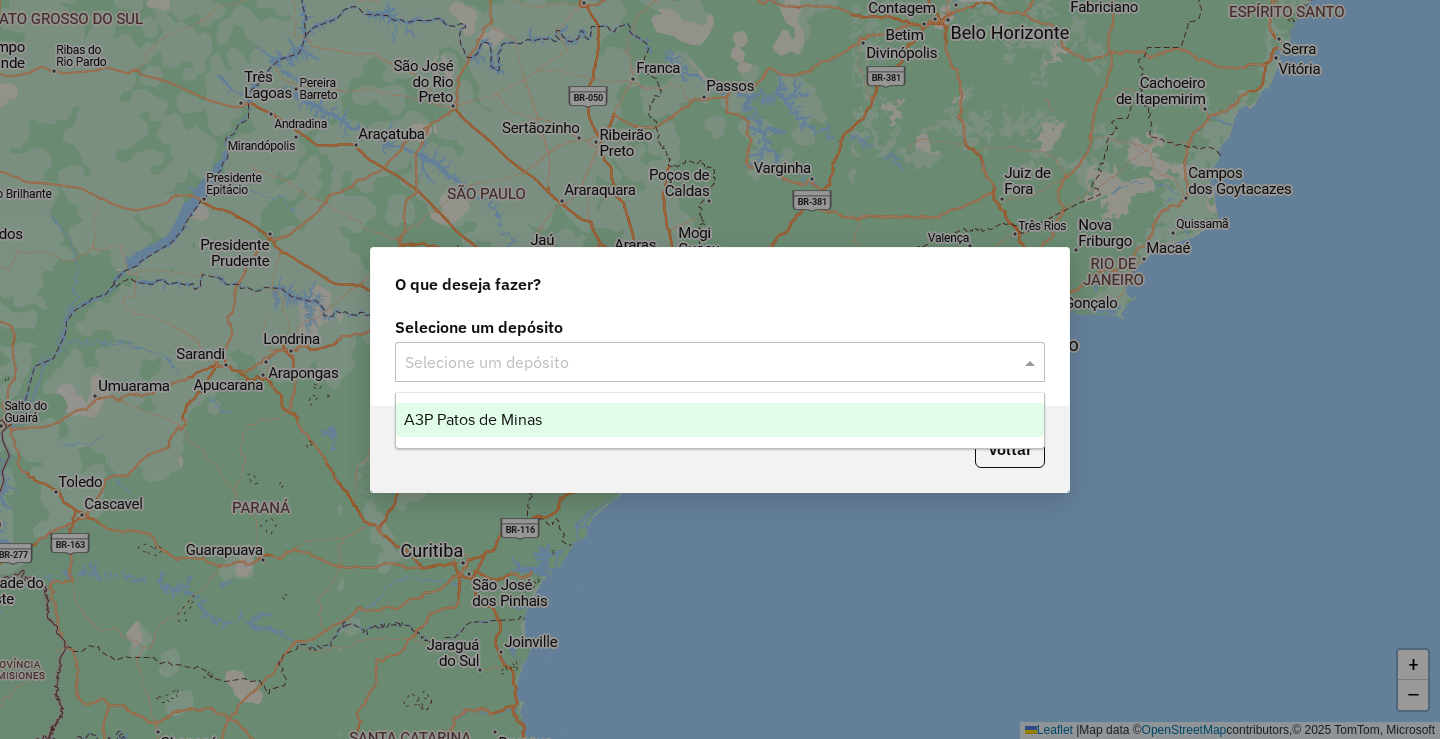 click on "A3P Patos de Minas" at bounding box center (720, 420) 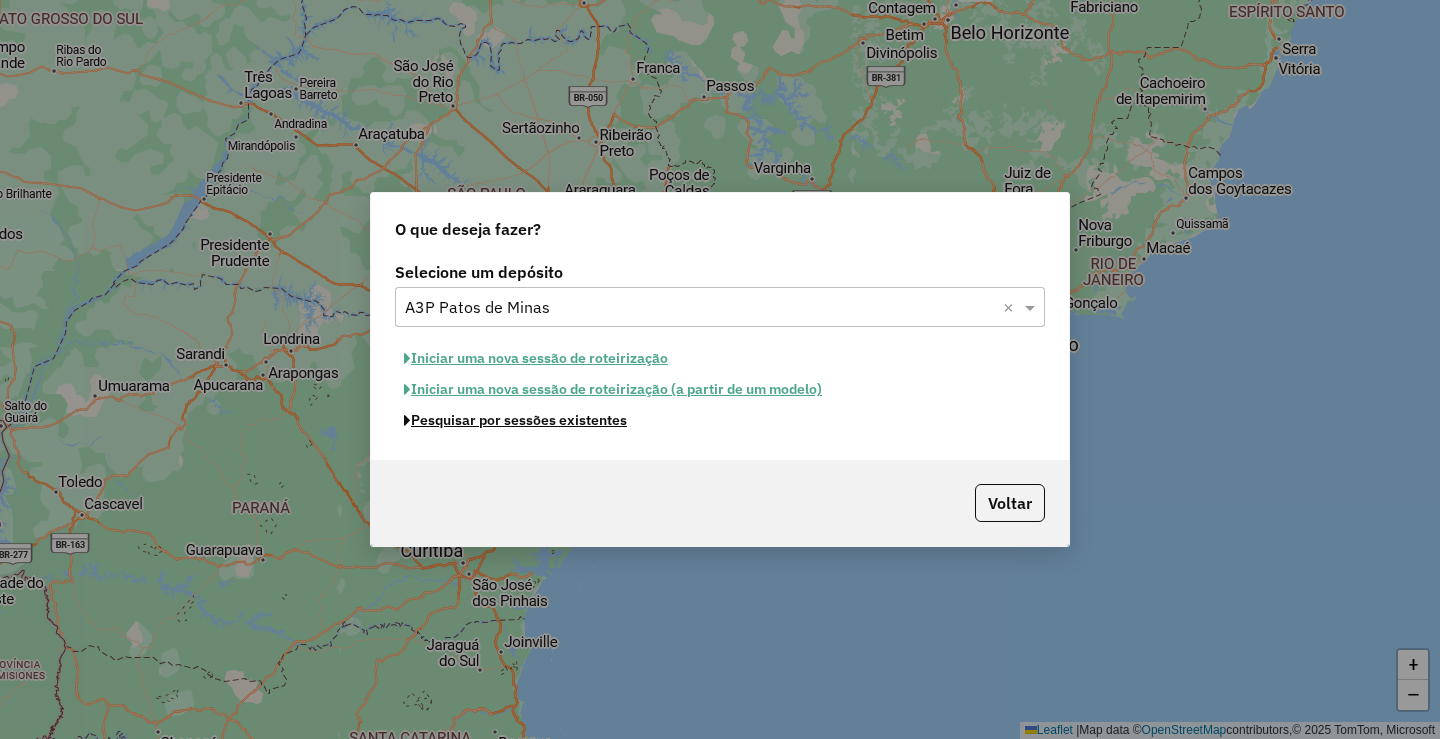 click on "Pesquisar por sessões existentes" 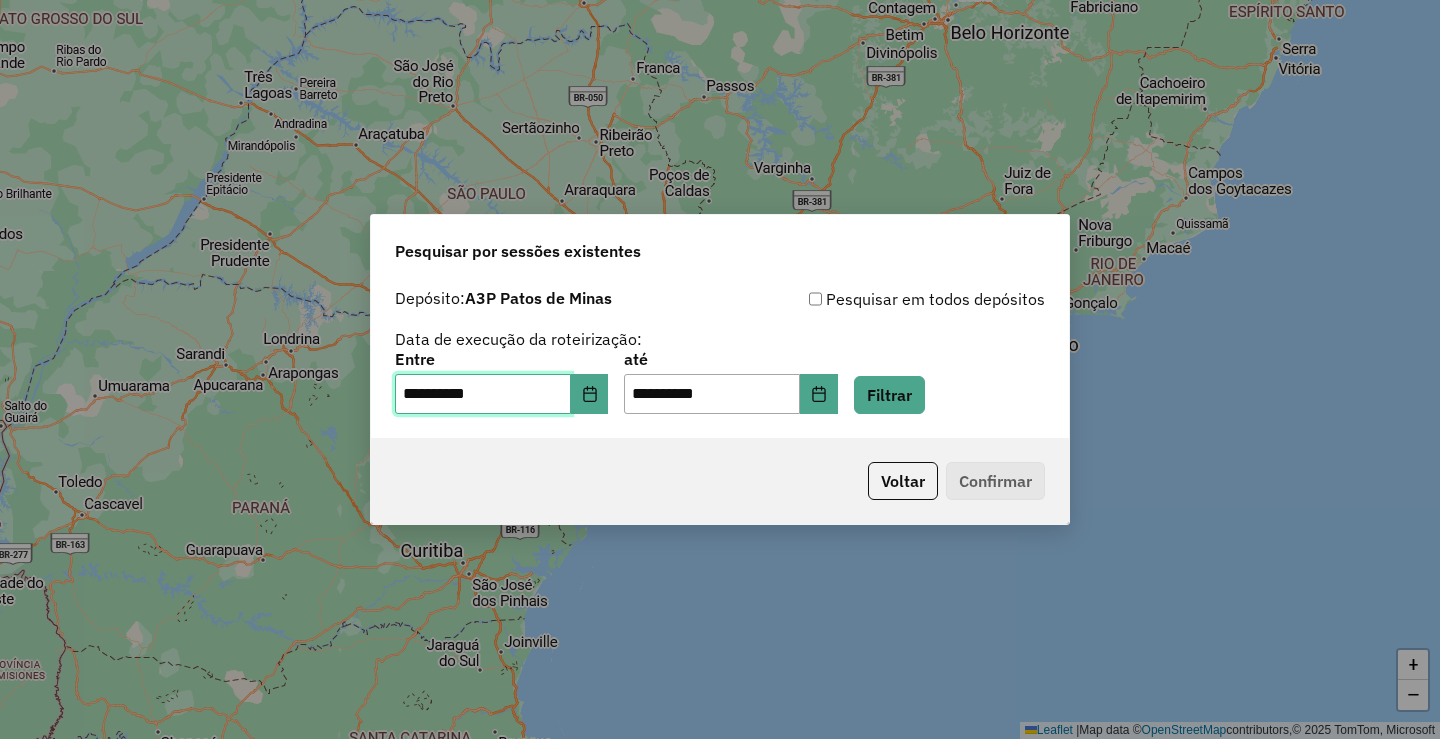 click on "**********" at bounding box center (483, 394) 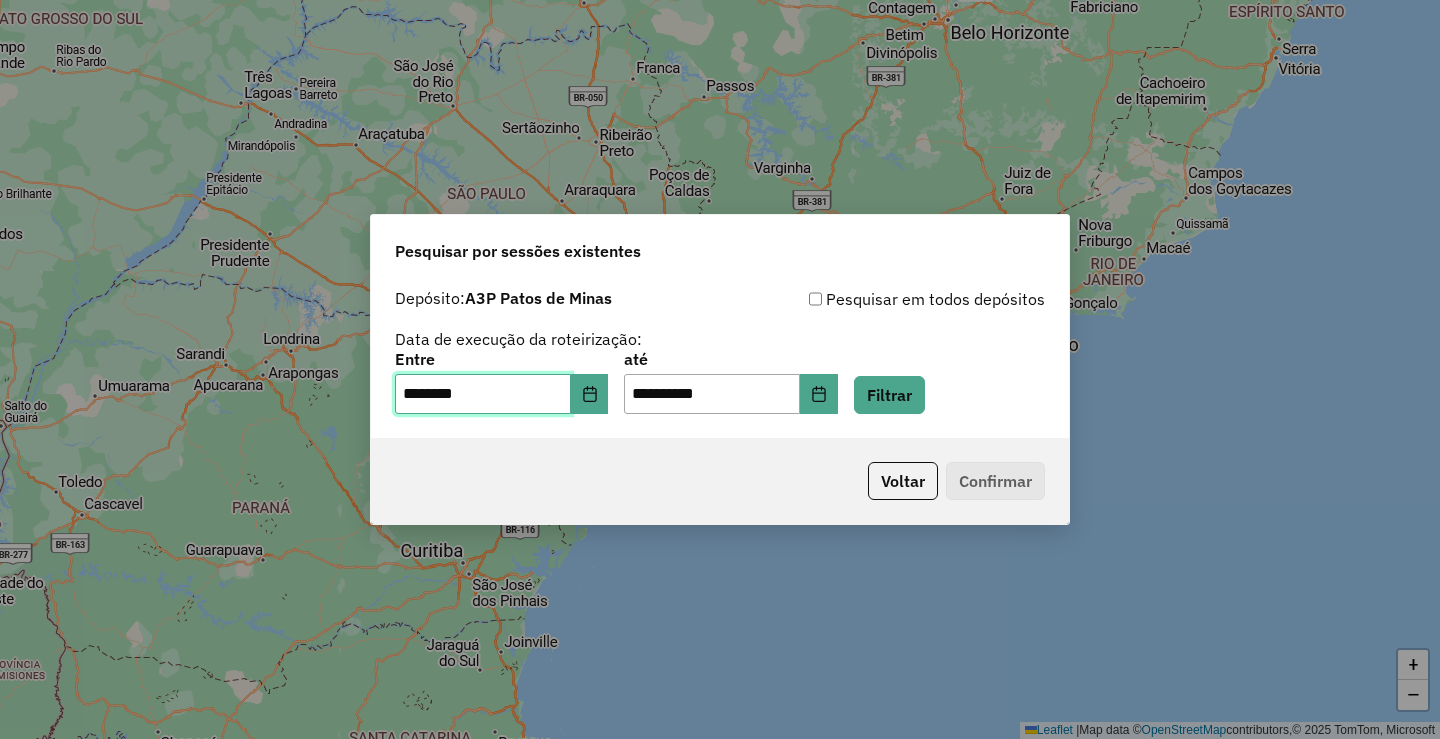 type on "**********" 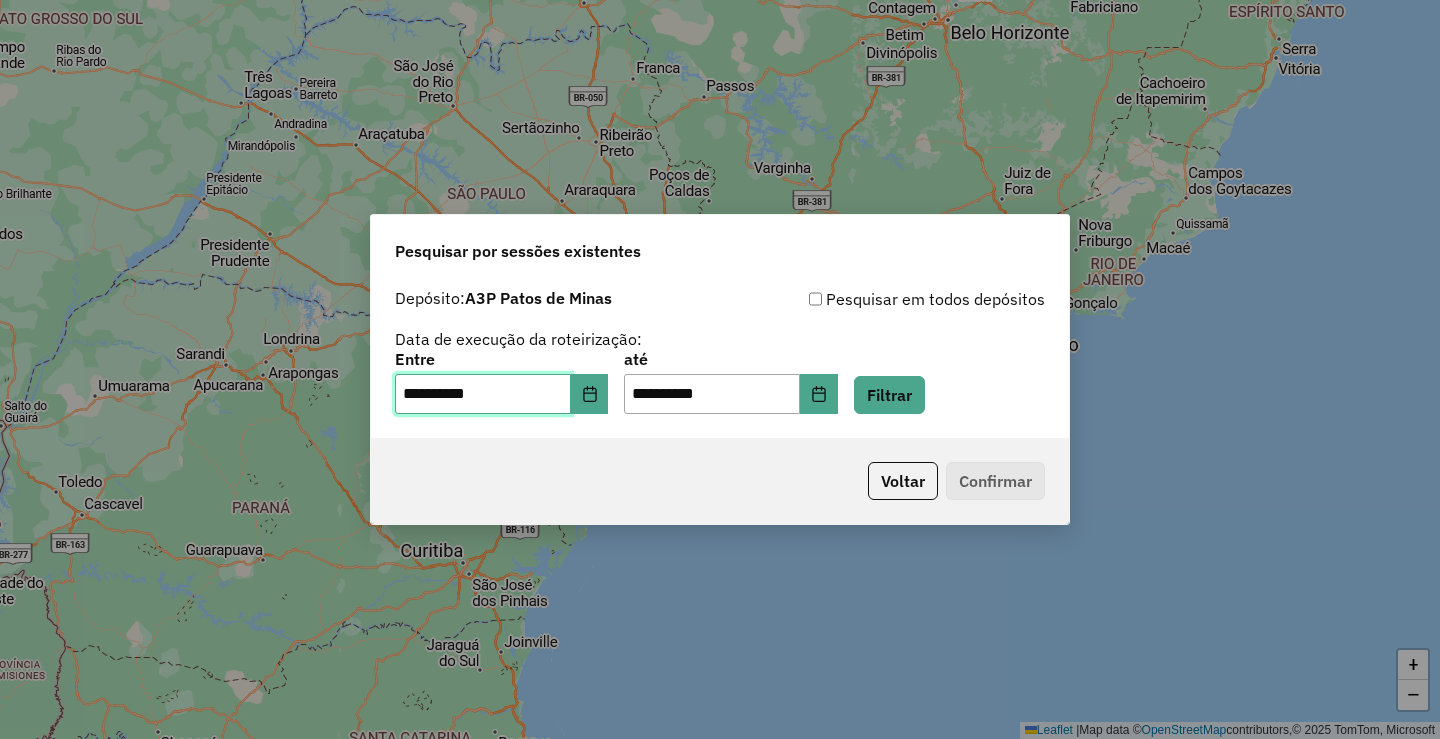 type on "**********" 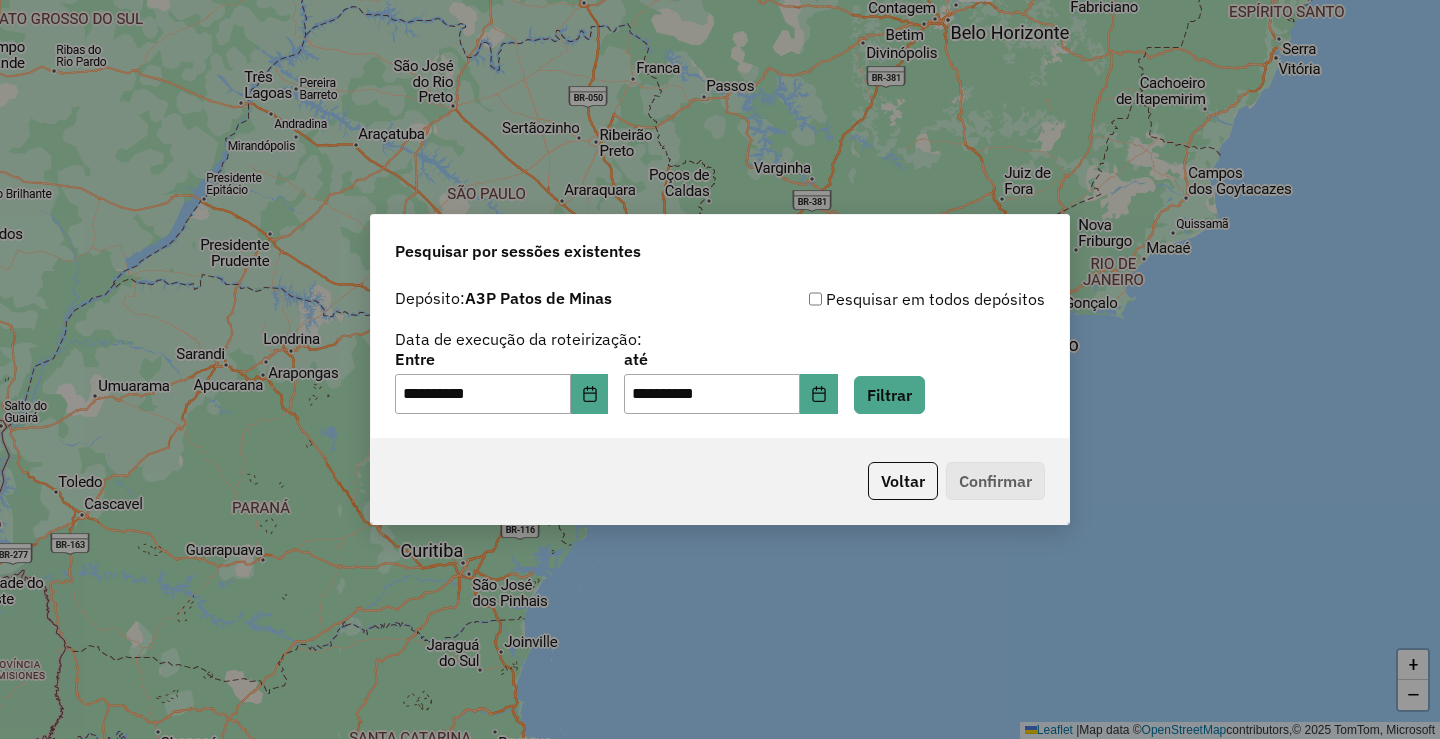 click on "**********" 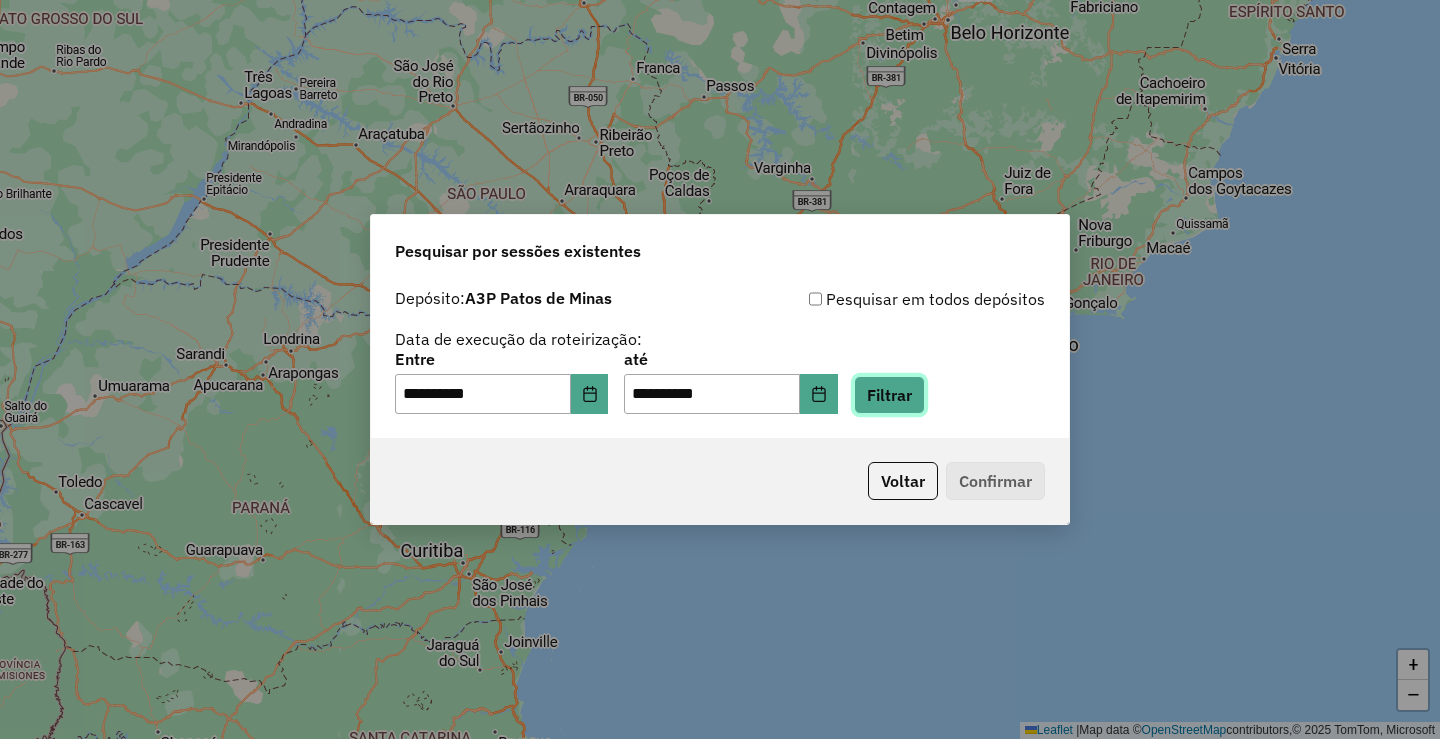 click on "Filtrar" 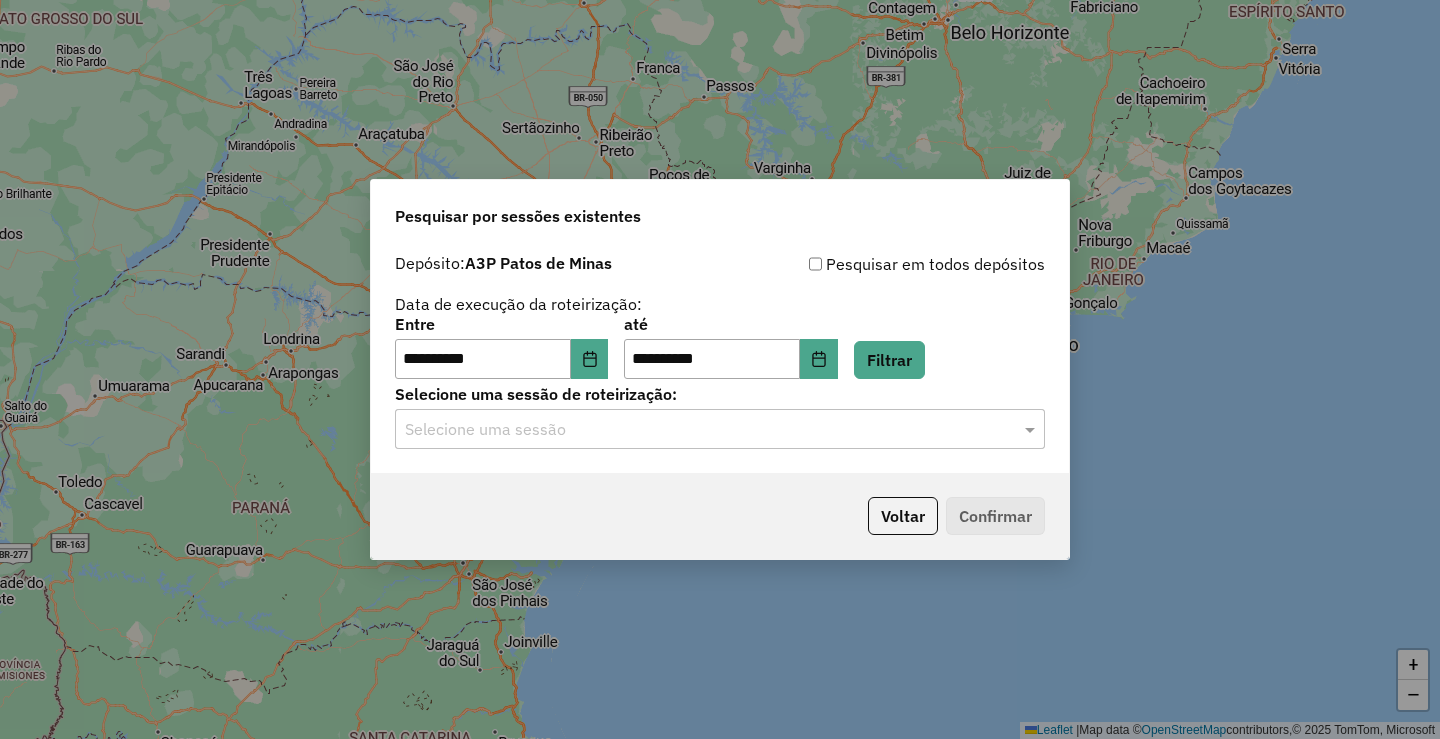 click on "Selecione uma sessão" 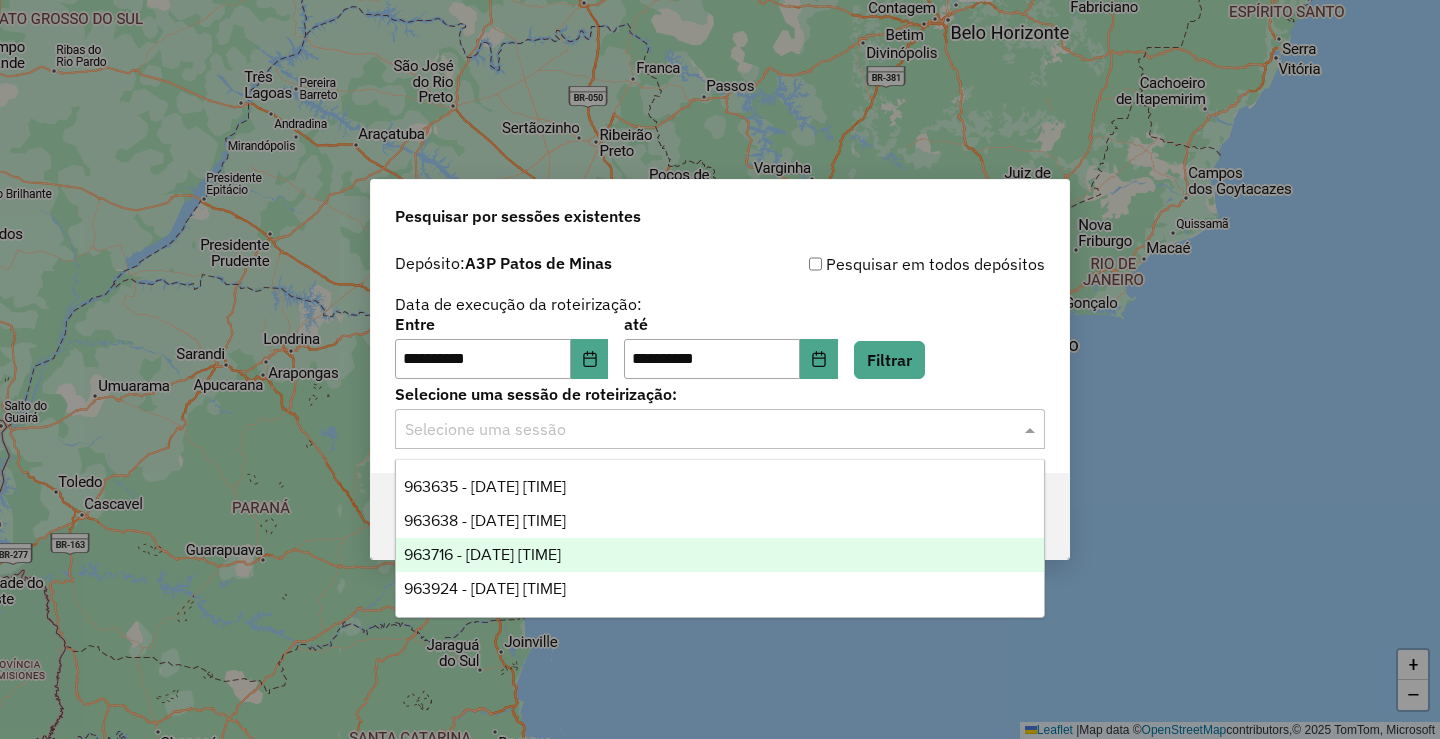 click on "963716 - 11/07/2025 18:34" at bounding box center [720, 555] 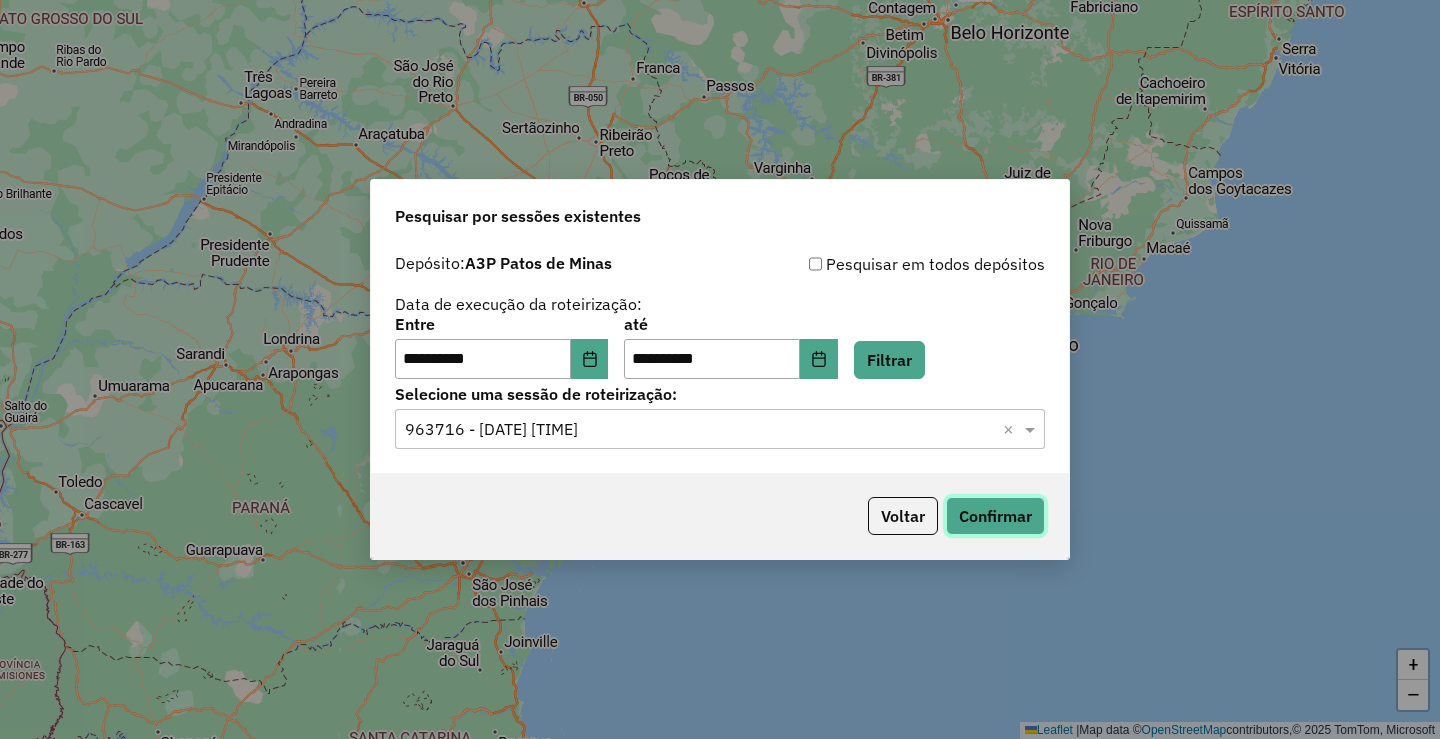 click on "Confirmar" 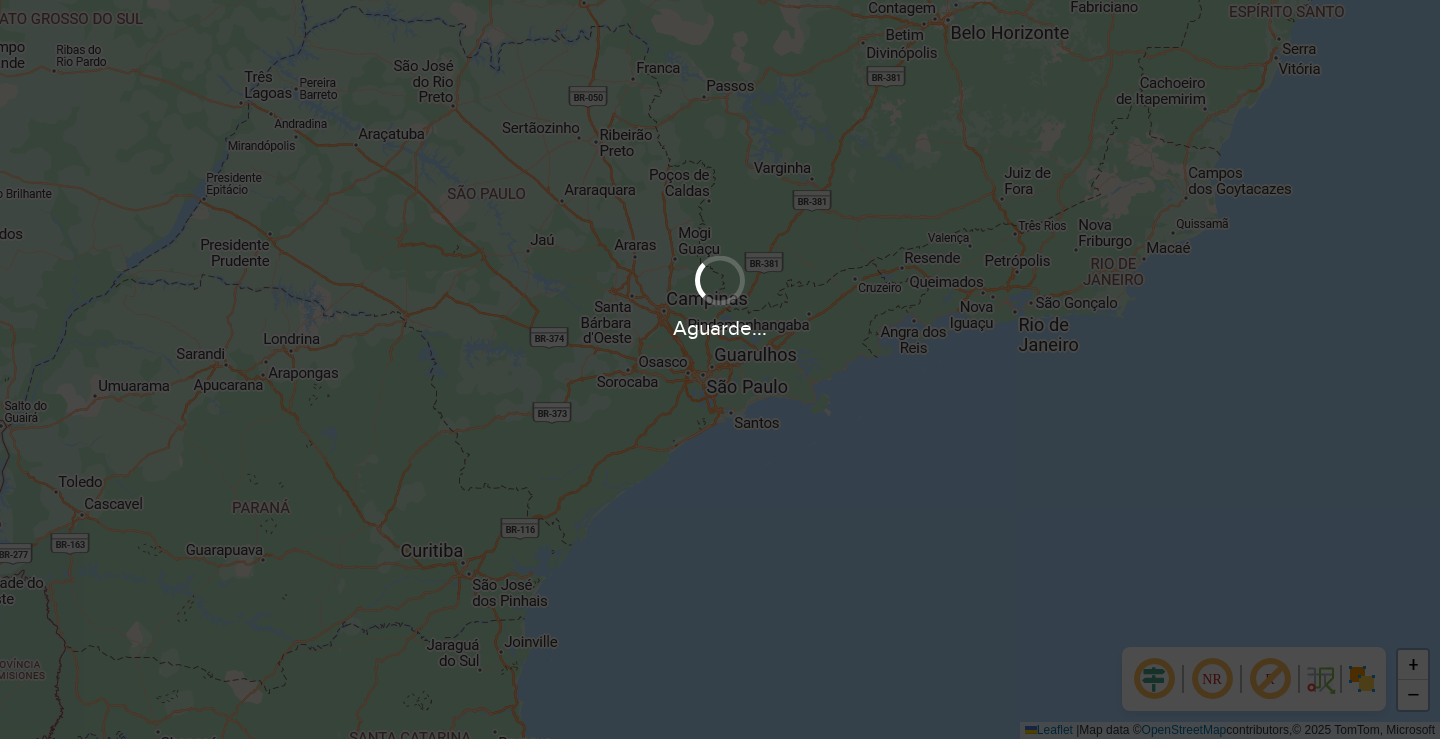 scroll, scrollTop: 0, scrollLeft: 0, axis: both 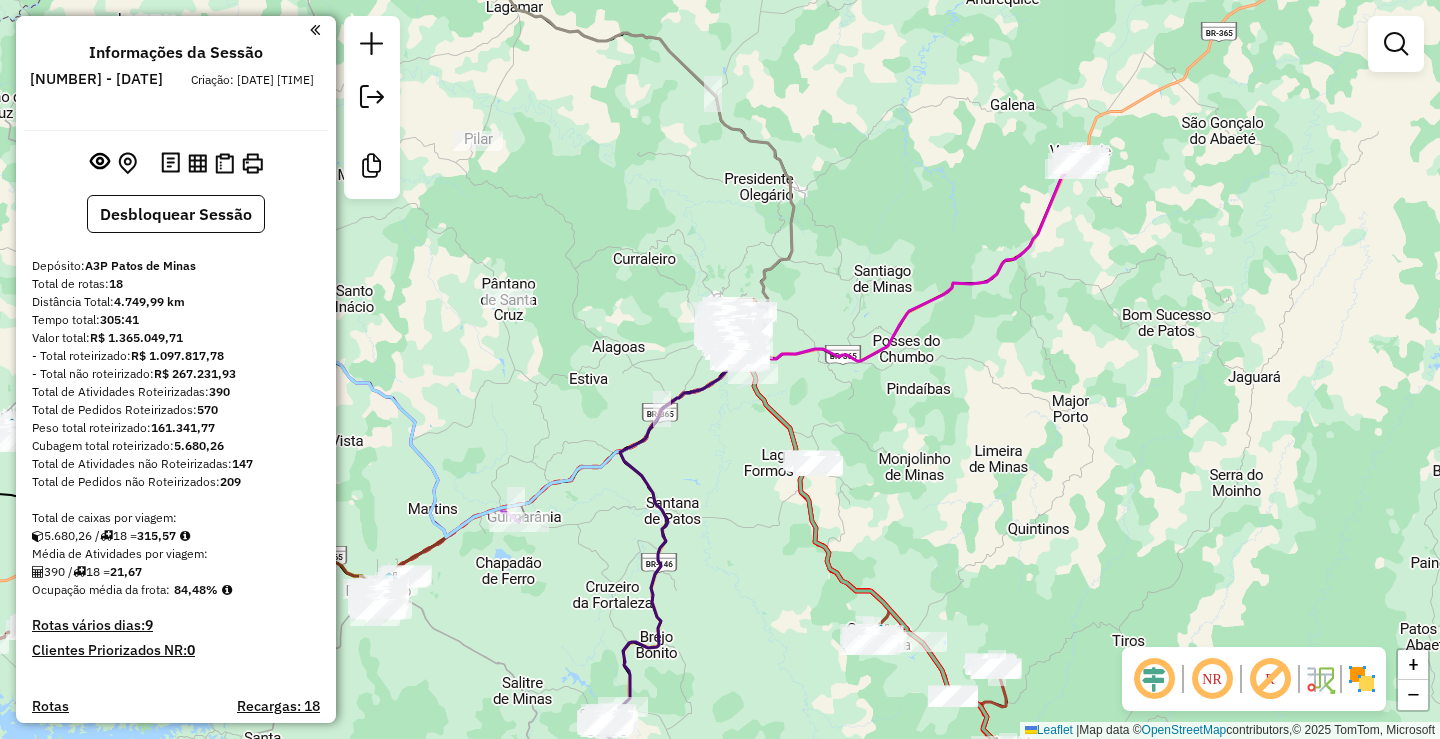 drag, startPoint x: 883, startPoint y: 319, endPoint x: 950, endPoint y: 226, distance: 114.62112 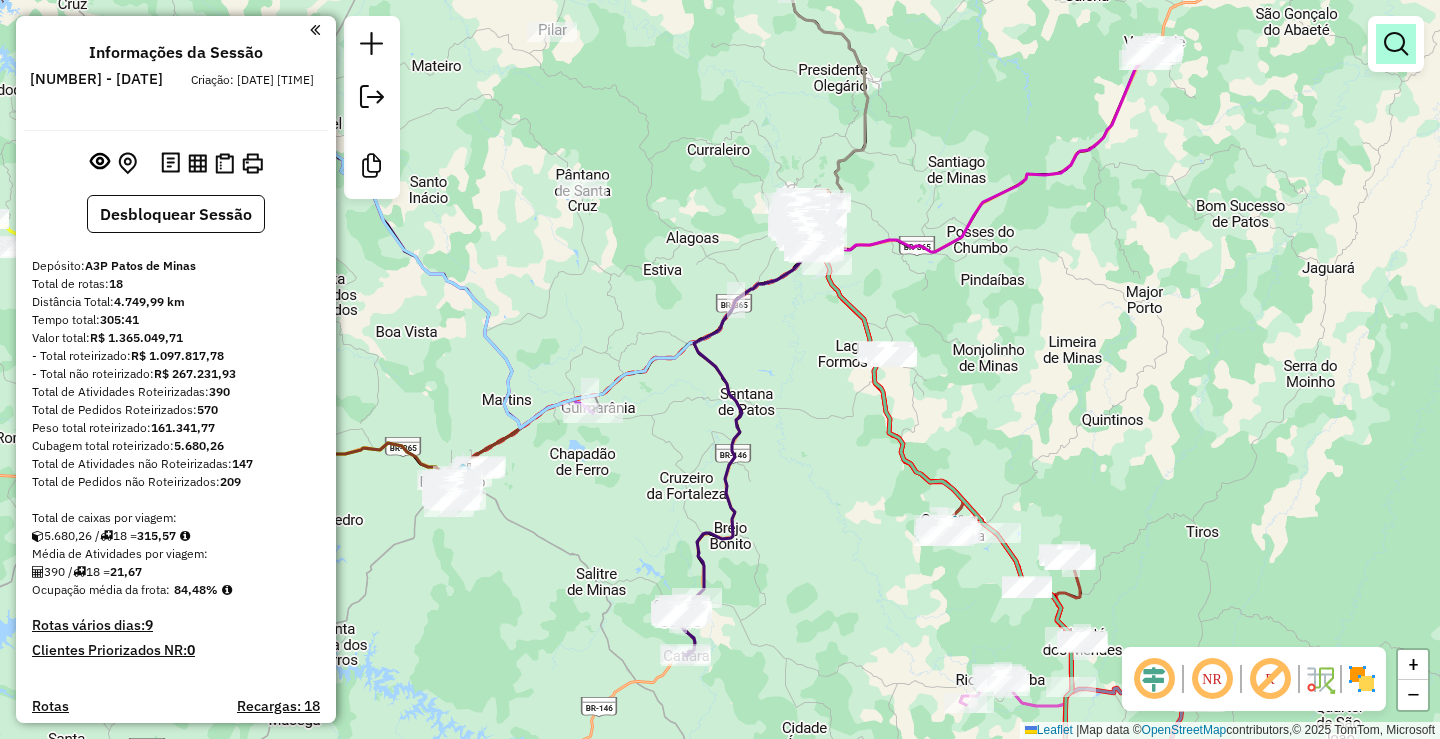 click at bounding box center (1396, 44) 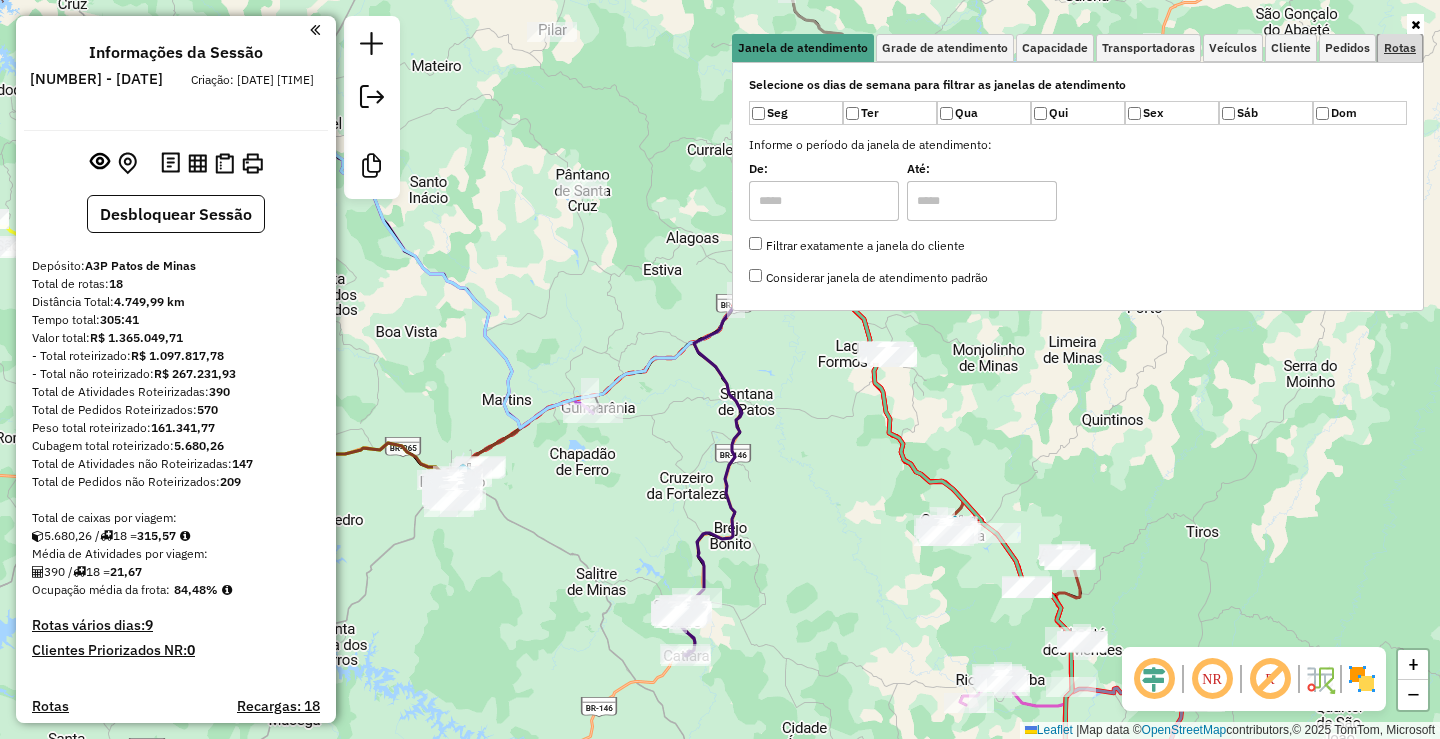 click on "Rotas" at bounding box center [1400, 48] 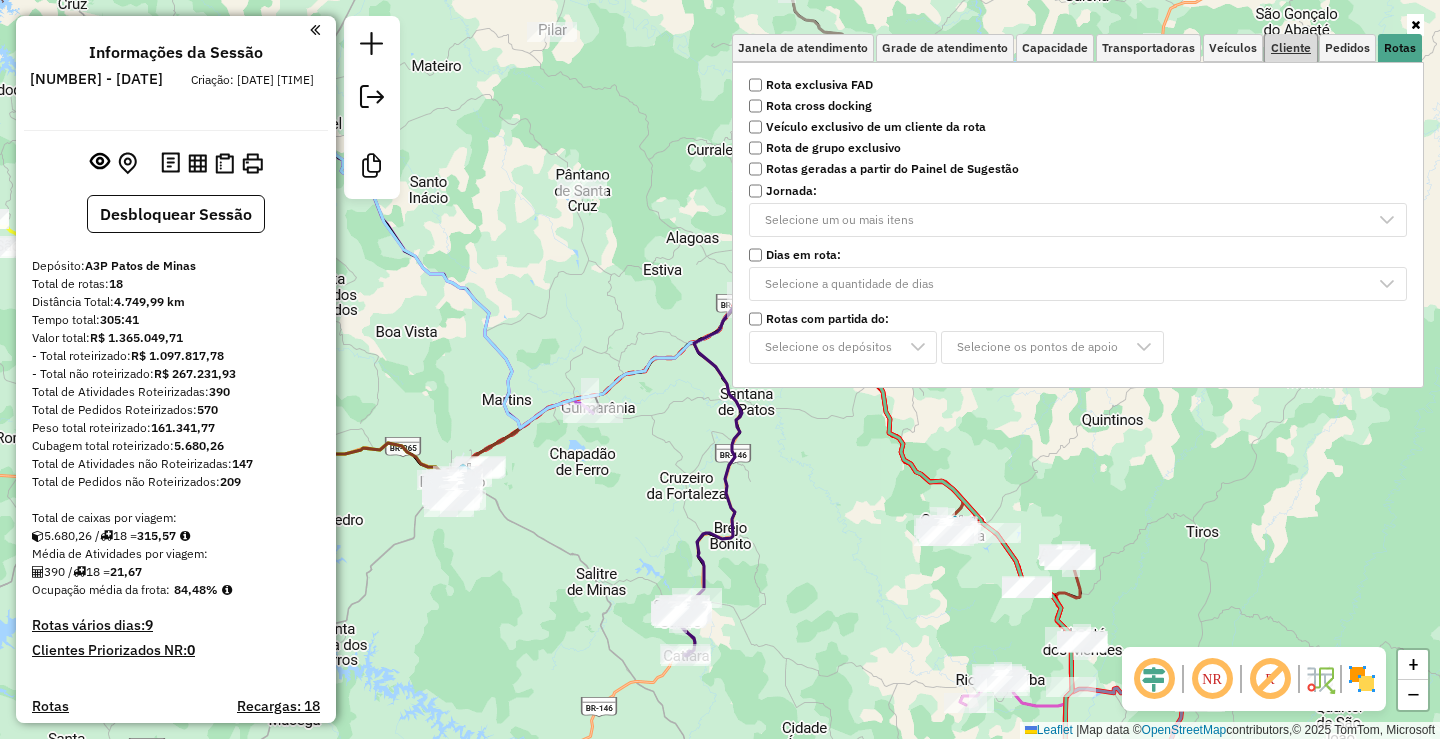 click on "Cliente" at bounding box center [1291, 48] 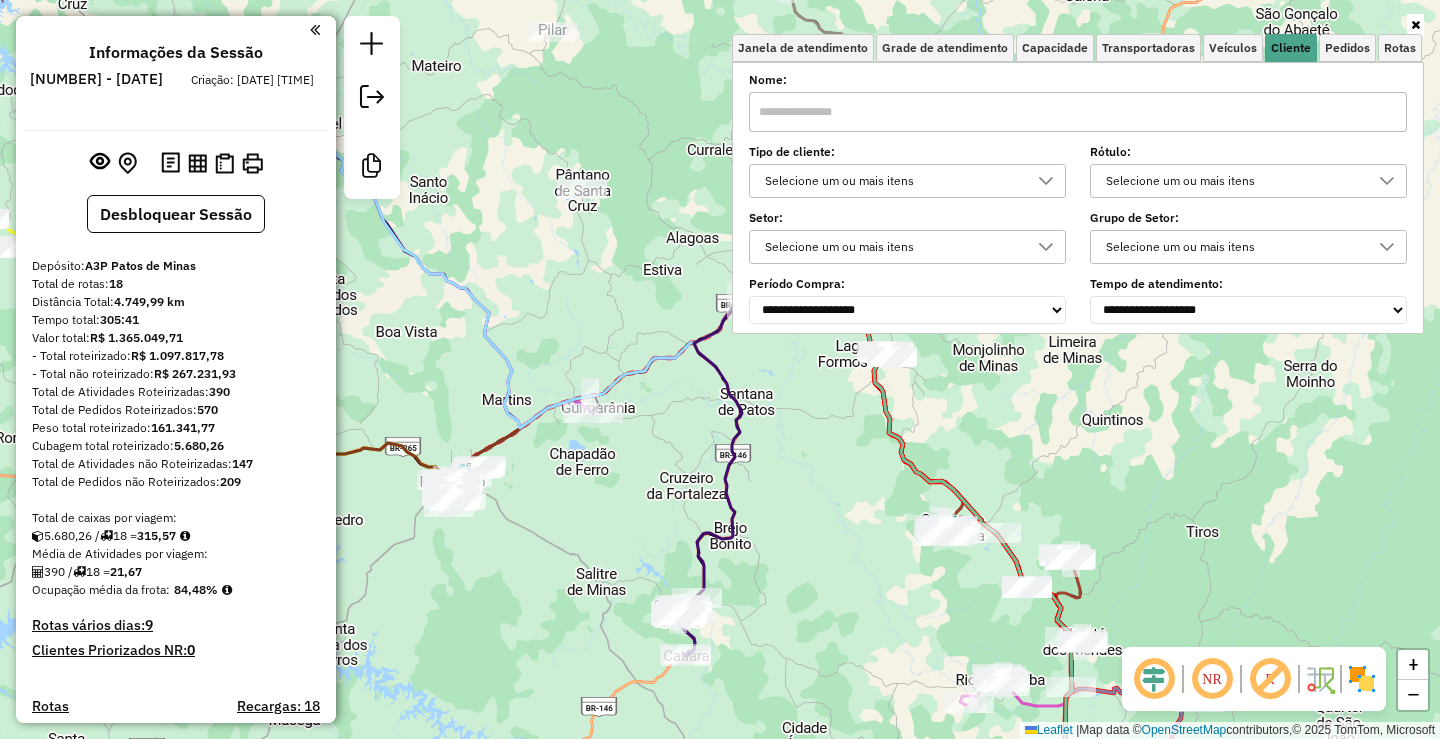 click on "Selecione um ou mais itens" at bounding box center [892, 181] 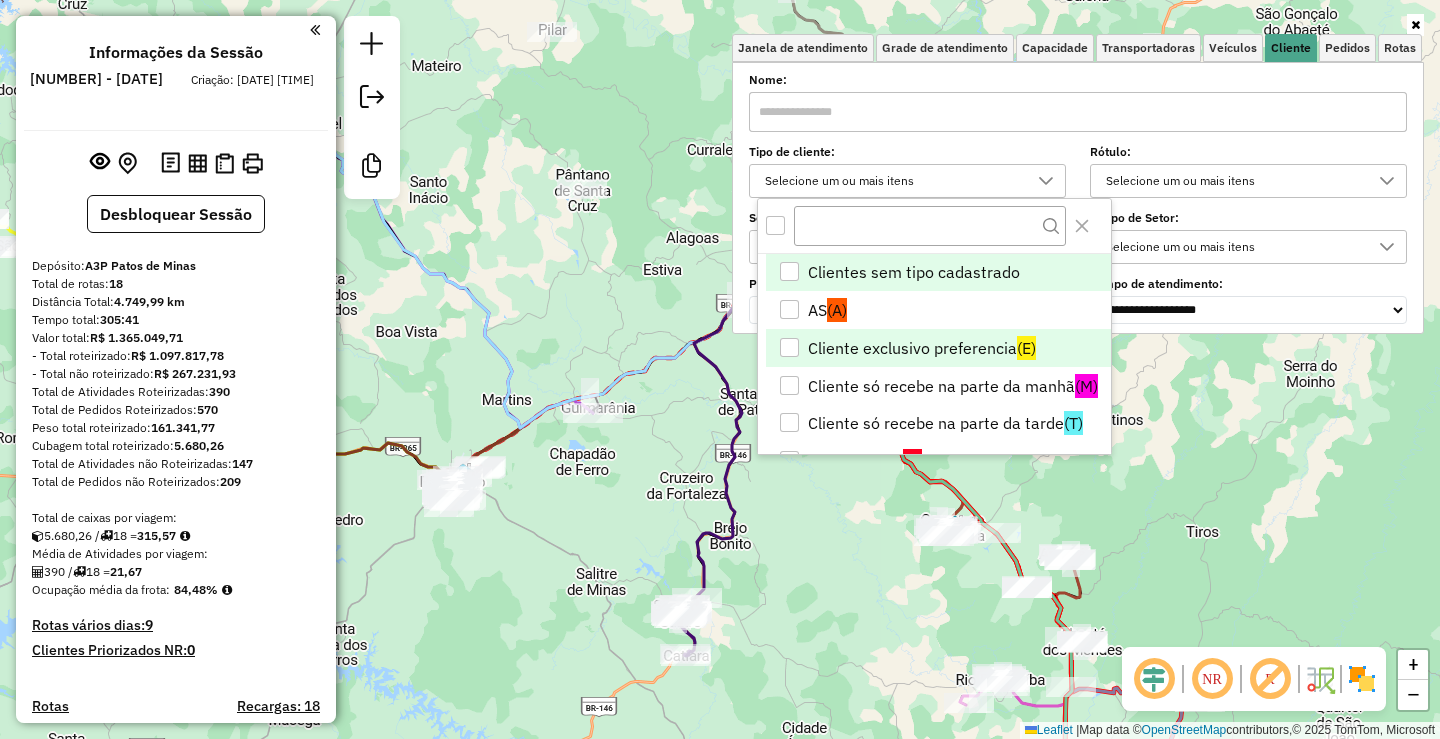 click on "Cliente exclusivo preferencia   (E)" at bounding box center [938, 348] 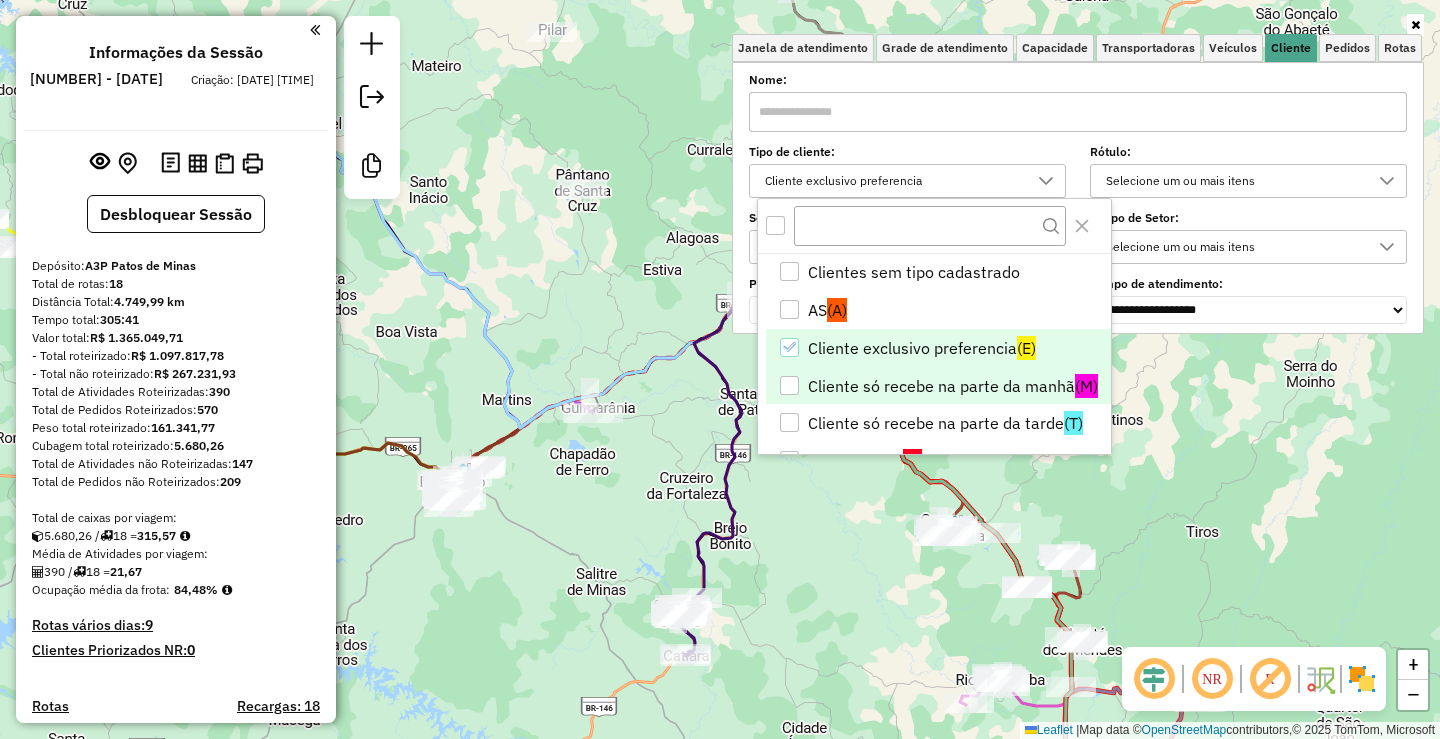 click on "Cliente só recebe na parte da manhã  (M)" at bounding box center [938, 386] 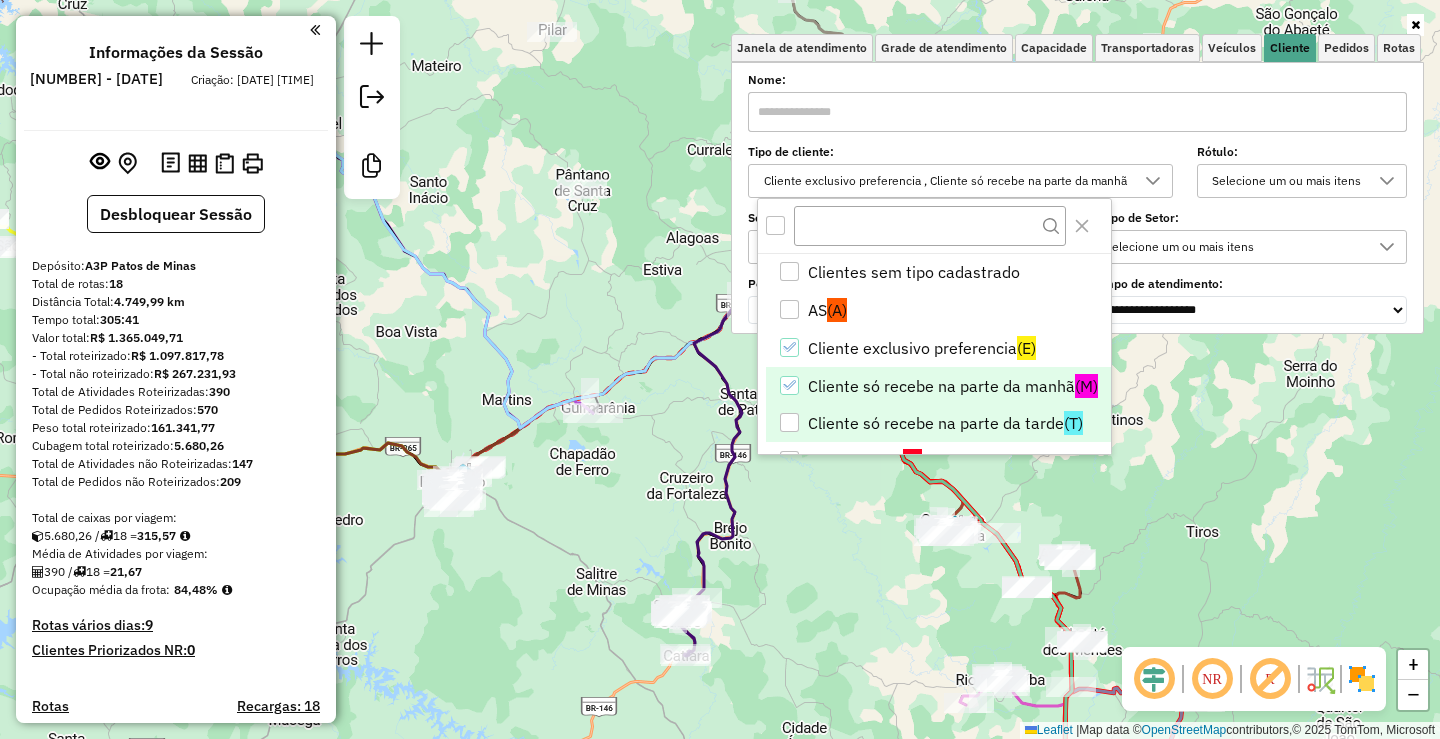 click on "Cliente só recebe na parte da tarde  (T)" at bounding box center [938, 423] 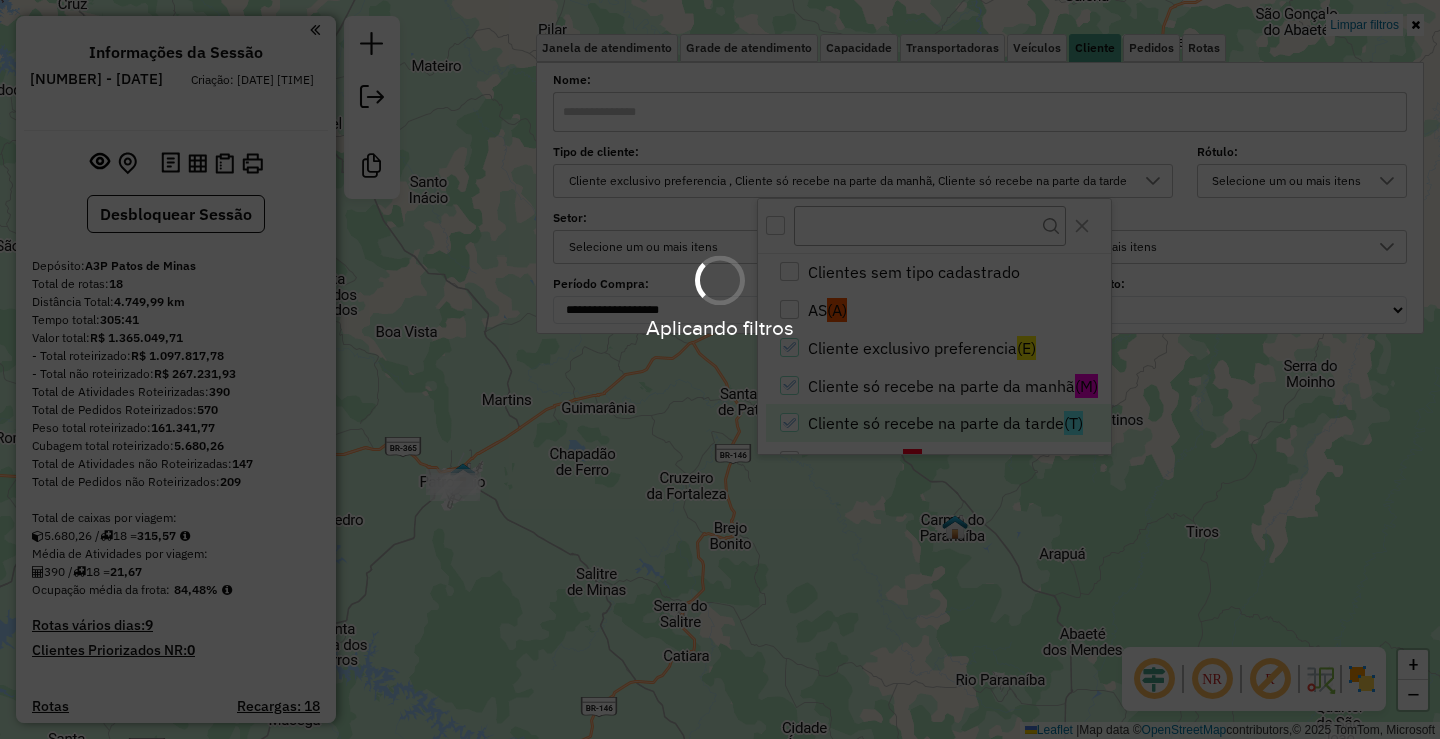 click on "Aplicando filtros" at bounding box center [720, 369] 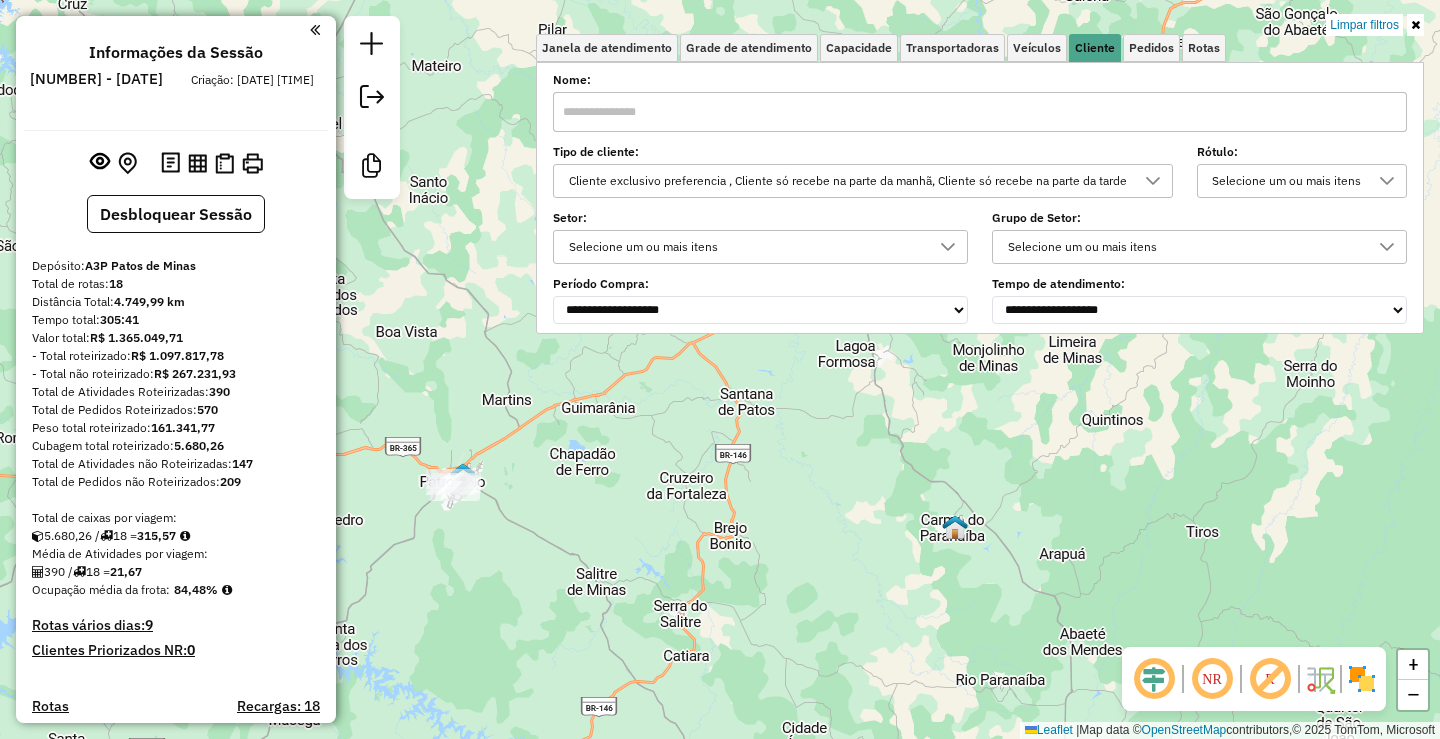 click on "Limpar filtros Janela de atendimento Grade de atendimento Capacidade Transportadoras Veículos Cliente Pedidos  Rotas Selecione os dias de semana para filtrar as janelas de atendimento  Seg   Ter   Qua   Qui   Sex   Sáb   Dom  Informe o período da janela de atendimento: De: Até:  Filtrar exatamente a janela do cliente  Considerar janela de atendimento padrão  Selecione os dias de semana para filtrar as grades de atendimento  Seg   Ter   Qua   Qui   Sex   Sáb   Dom   Considerar clientes sem dia de atendimento cadastrado  Clientes fora do dia de atendimento selecionado Filtrar as atividades entre os valores definidos abaixo:  Peso mínimo:   Peso máximo:   Cubagem mínima:   Cubagem máxima:   De:   Até:  Filtrar as atividades entre o tempo de atendimento definido abaixo:  De:   Até:   Considerar capacidade total dos clientes não roteirizados Transportadora: Selecione um ou mais itens Tipo de veículo: Selecione um ou mais itens Veículo: Selecione um ou mais itens Motorista: Selecione um ou mais itens" 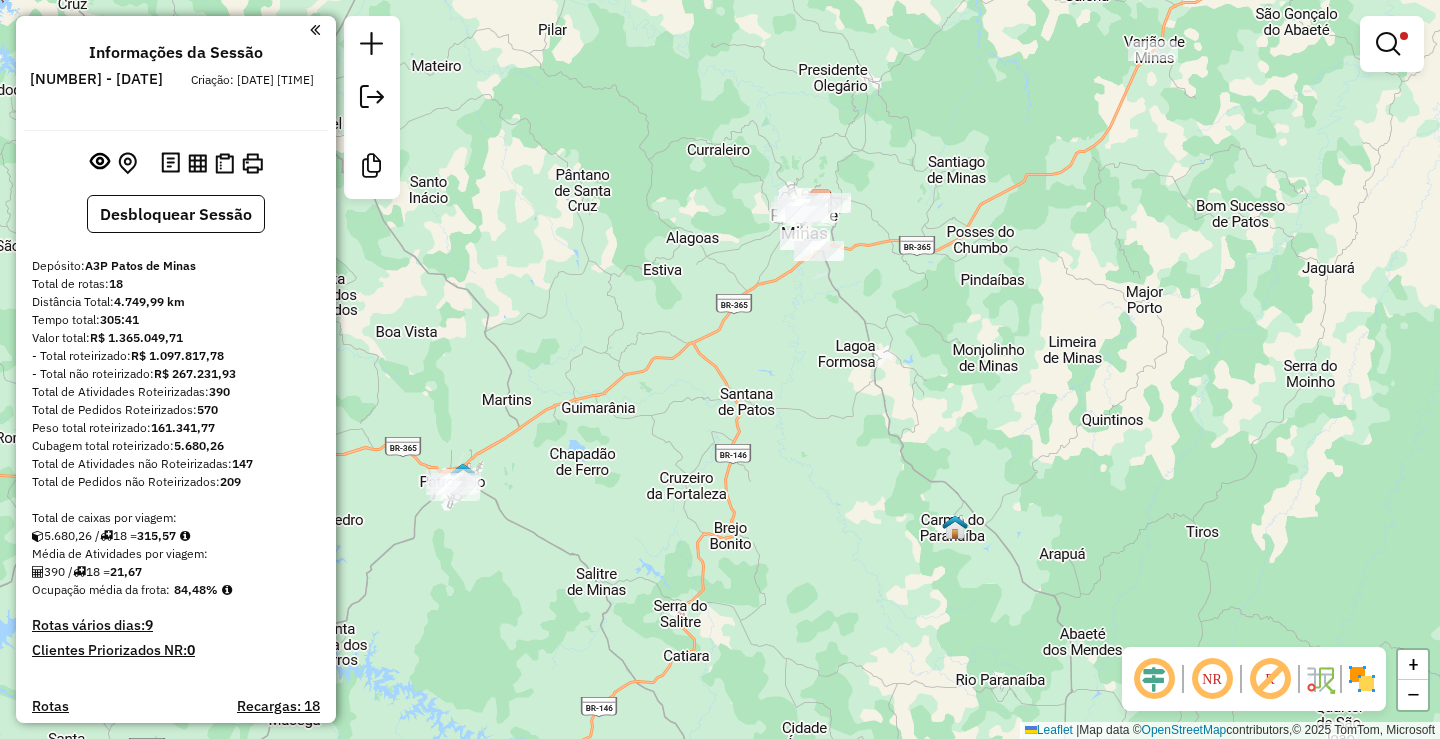 click on "Limpar filtros Janela de atendimento Grade de atendimento Capacidade Transportadoras Veículos Cliente Pedidos  Rotas Selecione os dias de semana para filtrar as janelas de atendimento  Seg   Ter   Qua   Qui   Sex   Sáb   Dom  Informe o período da janela de atendimento: De: Até:  Filtrar exatamente a janela do cliente  Considerar janela de atendimento padrão  Selecione os dias de semana para filtrar as grades de atendimento  Seg   Ter   Qua   Qui   Sex   Sáb   Dom   Considerar clientes sem dia de atendimento cadastrado  Clientes fora do dia de atendimento selecionado Filtrar as atividades entre os valores definidos abaixo:  Peso mínimo:   Peso máximo:   Cubagem mínima:   Cubagem máxima:   De:   Até:  Filtrar as atividades entre o tempo de atendimento definido abaixo:  De:   Até:   Considerar capacidade total dos clientes não roteirizados Transportadora: Selecione um ou mais itens Tipo de veículo: Selecione um ou mais itens Veículo: Selecione um ou mais itens Motorista: Selecione um ou mais itens" 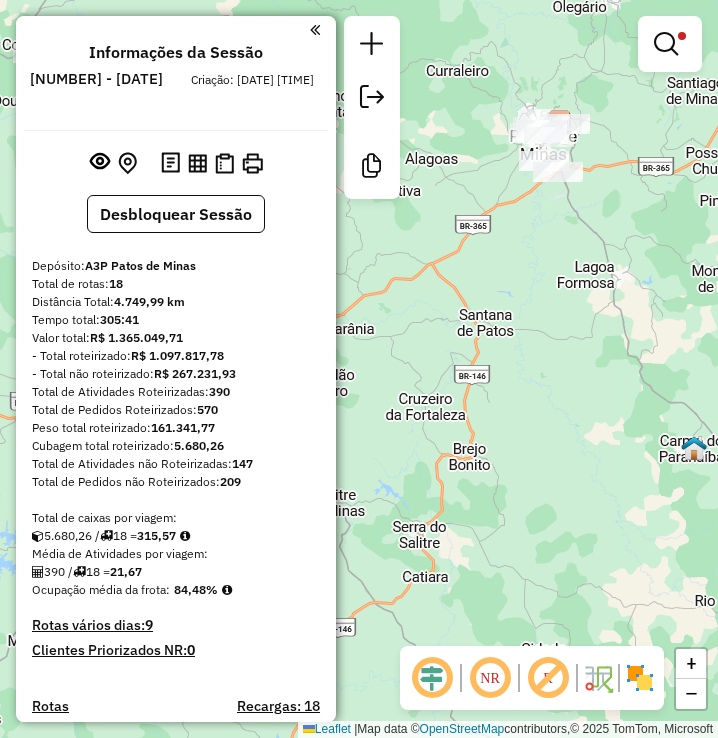 click on "Limpar filtros Janela de atendimento Grade de atendimento Capacidade Transportadoras Veículos Cliente Pedidos  Rotas Selecione os dias de semana para filtrar as janelas de atendimento  Seg   Ter   Qua   Qui   Sex   Sáb   Dom  Informe o período da janela de atendimento: De: Até:  Filtrar exatamente a janela do cliente  Considerar janela de atendimento padrão  Selecione os dias de semana para filtrar as grades de atendimento  Seg   Ter   Qua   Qui   Sex   Sáb   Dom   Considerar clientes sem dia de atendimento cadastrado  Clientes fora do dia de atendimento selecionado Filtrar as atividades entre os valores definidos abaixo:  Peso mínimo:   Peso máximo:   Cubagem mínima:   Cubagem máxima:   De:   Até:  Filtrar as atividades entre o tempo de atendimento definido abaixo:  De:   Até:   Considerar capacidade total dos clientes não roteirizados Transportadora: Selecione um ou mais itens Tipo de veículo: Selecione um ou mais itens Veículo: Selecione um ou mais itens Motorista: Selecione um ou mais itens" 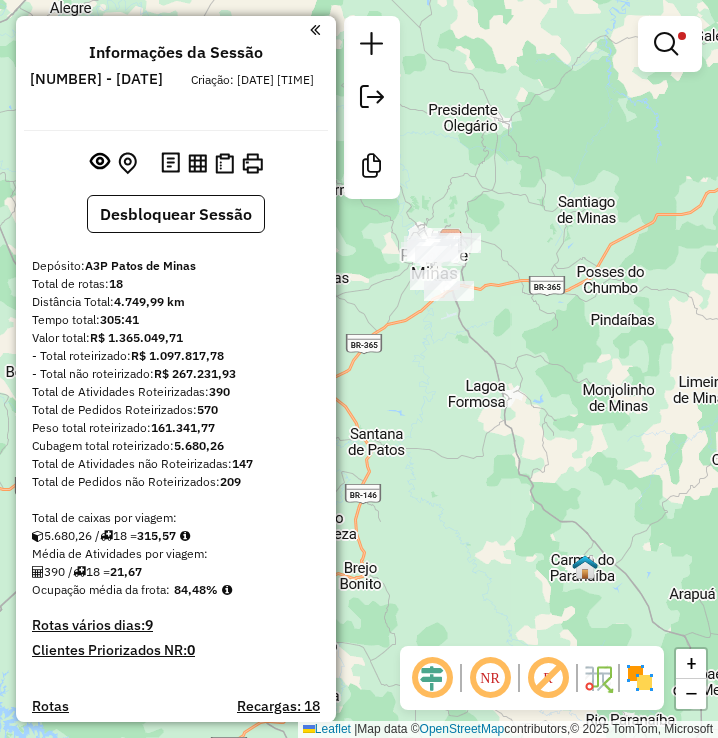 drag, startPoint x: 601, startPoint y: 401, endPoint x: 447, endPoint y: 480, distance: 173.0809 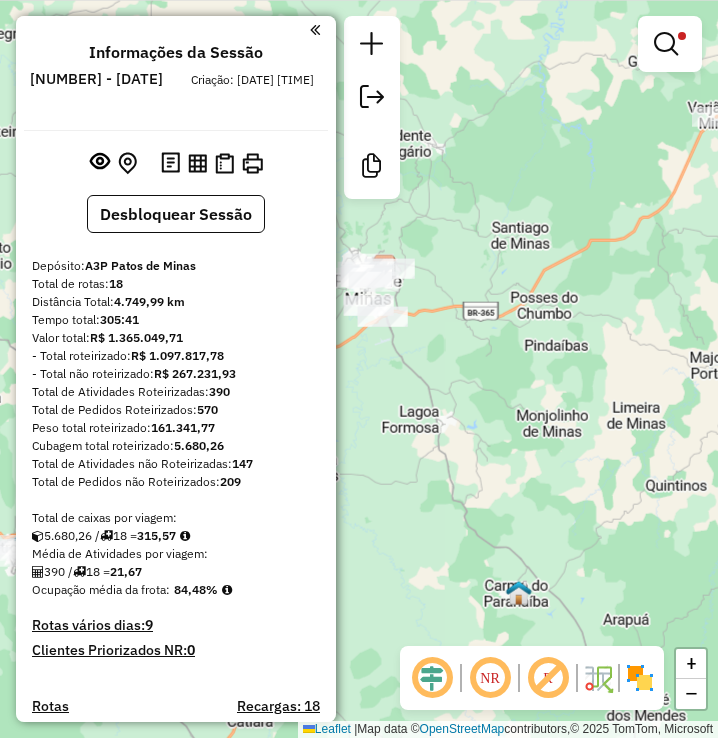 drag, startPoint x: 513, startPoint y: 421, endPoint x: 403, endPoint y: 521, distance: 148.66069 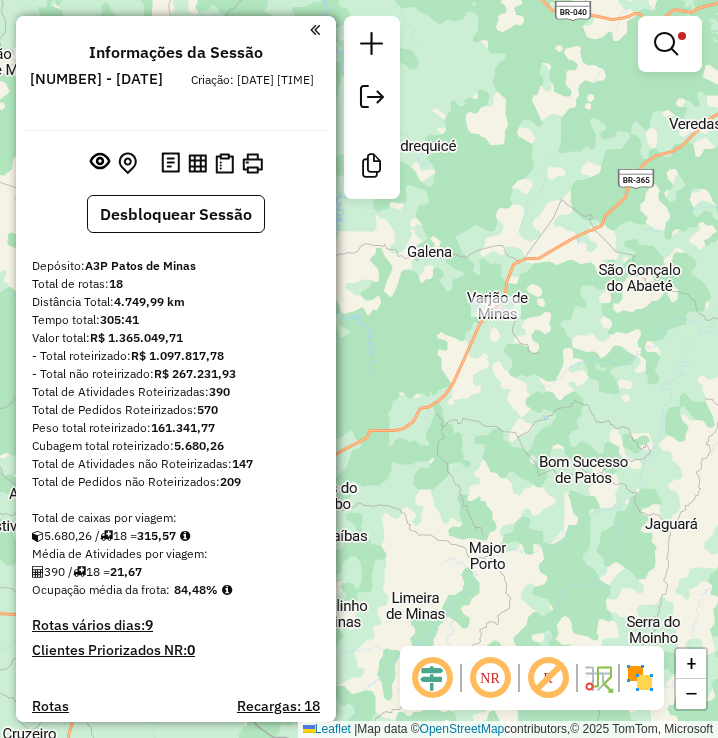 click on "Limpar filtros Janela de atendimento Grade de atendimento Capacidade Transportadoras Veículos Cliente Pedidos  Rotas Selecione os dias de semana para filtrar as janelas de atendimento  Seg   Ter   Qua   Qui   Sex   Sáb   Dom  Informe o período da janela de atendimento: De: Até:  Filtrar exatamente a janela do cliente  Considerar janela de atendimento padrão  Selecione os dias de semana para filtrar as grades de atendimento  Seg   Ter   Qua   Qui   Sex   Sáb   Dom   Considerar clientes sem dia de atendimento cadastrado  Clientes fora do dia de atendimento selecionado Filtrar as atividades entre os valores definidos abaixo:  Peso mínimo:   Peso máximo:   Cubagem mínima:   Cubagem máxima:   De:   Até:  Filtrar as atividades entre o tempo de atendimento definido abaixo:  De:   Até:   Considerar capacidade total dos clientes não roteirizados Transportadora: Selecione um ou mais itens Tipo de veículo: Selecione um ou mais itens Veículo: Selecione um ou mais itens Motorista: Selecione um ou mais itens" 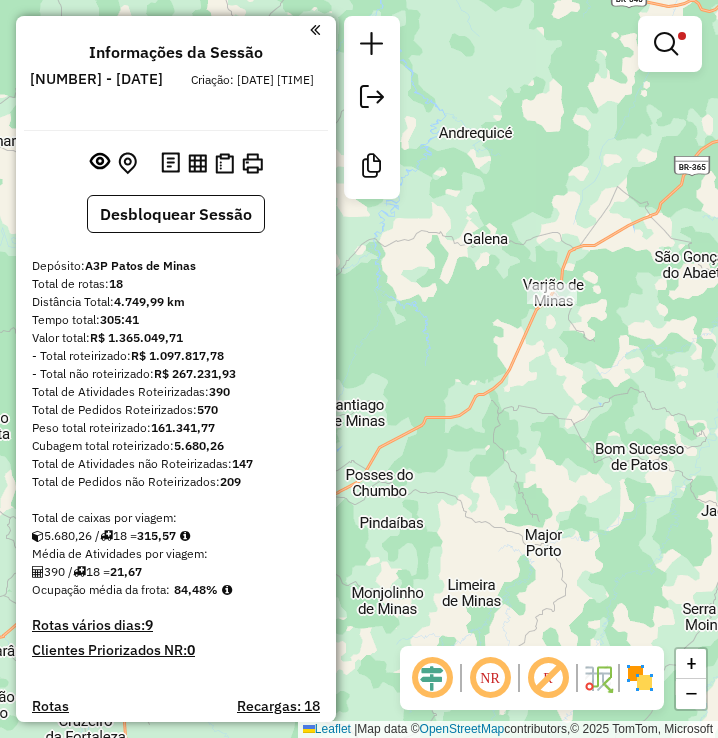 drag, startPoint x: 505, startPoint y: 420, endPoint x: 633, endPoint y: 389, distance: 131.70042 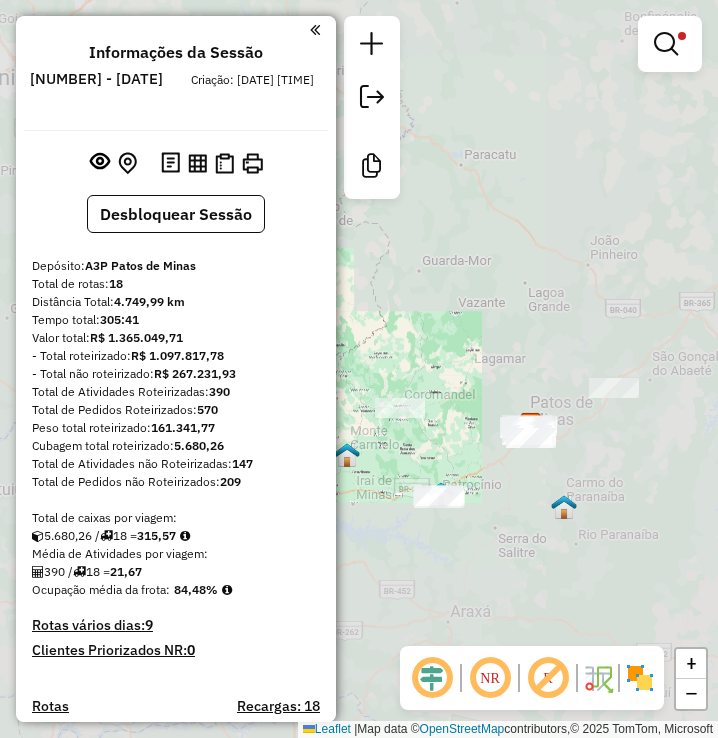 drag, startPoint x: 552, startPoint y: 511, endPoint x: 732, endPoint y: 351, distance: 240.8319 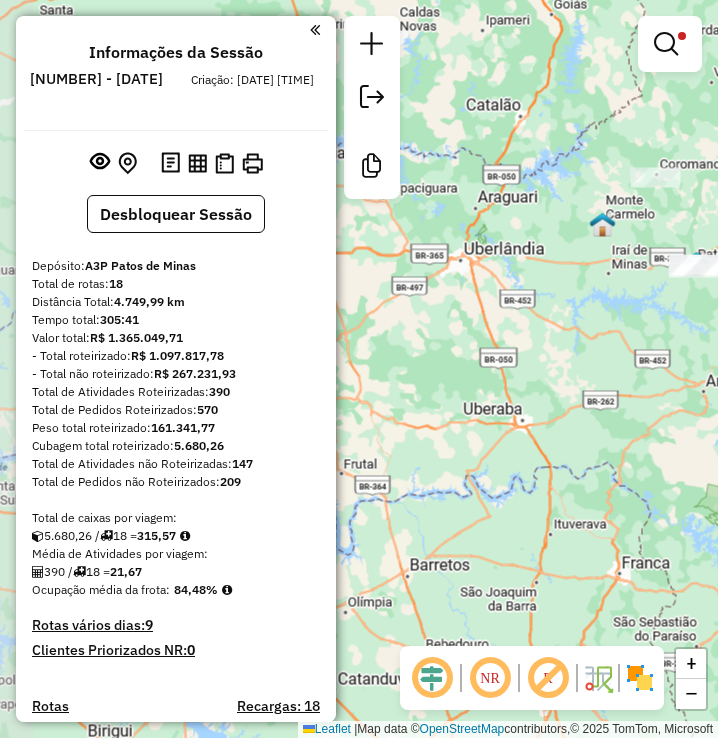 drag, startPoint x: 610, startPoint y: 423, endPoint x: 577, endPoint y: 469, distance: 56.61272 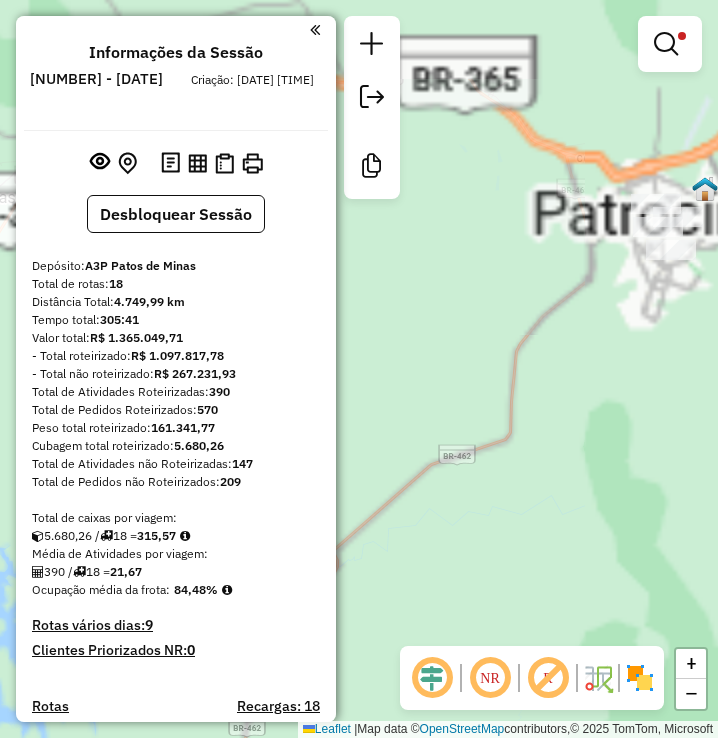 drag, startPoint x: 486, startPoint y: 397, endPoint x: 340, endPoint y: 537, distance: 202.27704 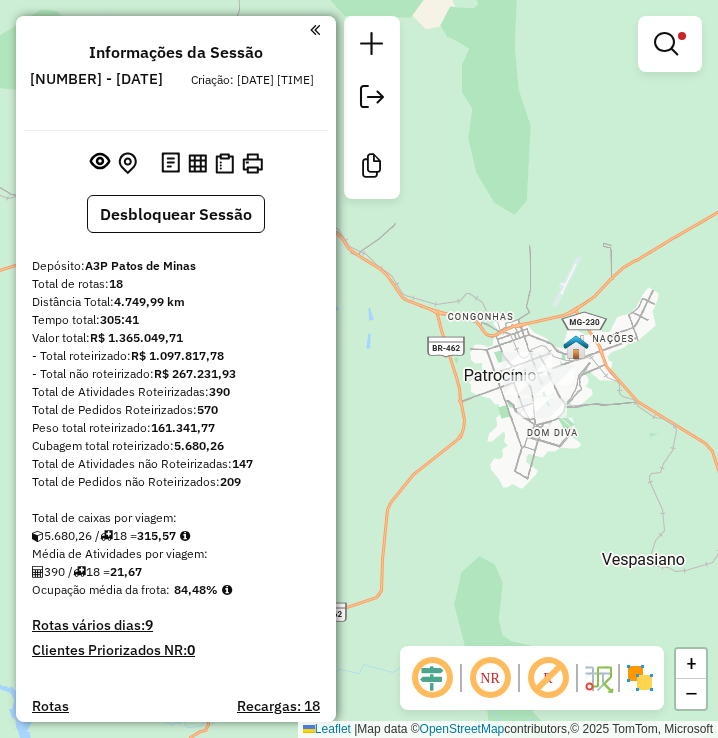 drag, startPoint x: 614, startPoint y: 445, endPoint x: 716, endPoint y: 450, distance: 102.122475 